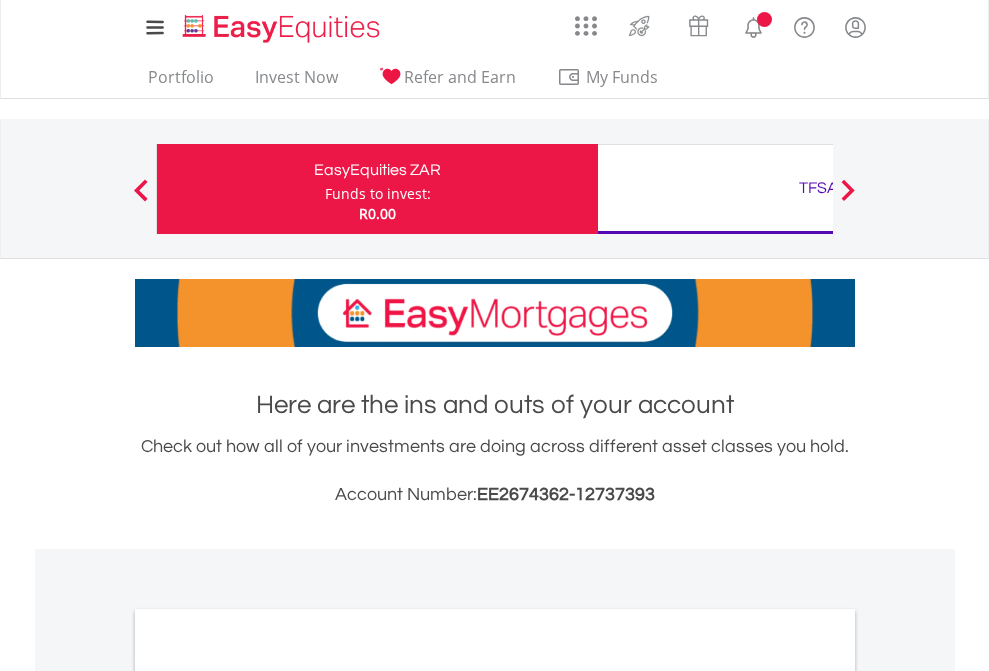 scroll, scrollTop: 0, scrollLeft: 0, axis: both 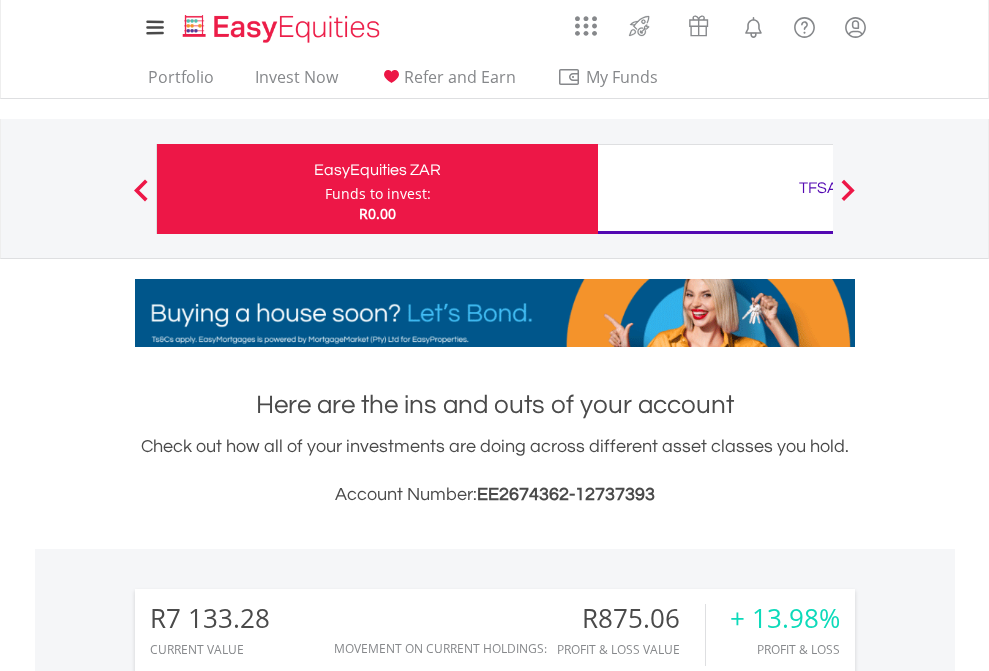 click on "Funds to invest:" at bounding box center (378, 194) 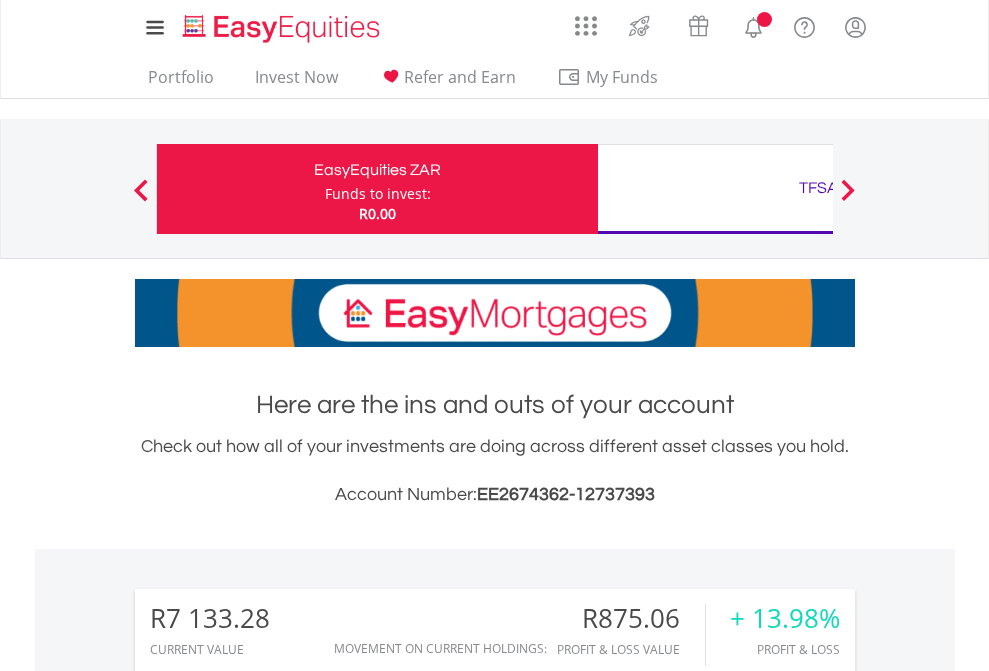 scroll, scrollTop: 0, scrollLeft: 0, axis: both 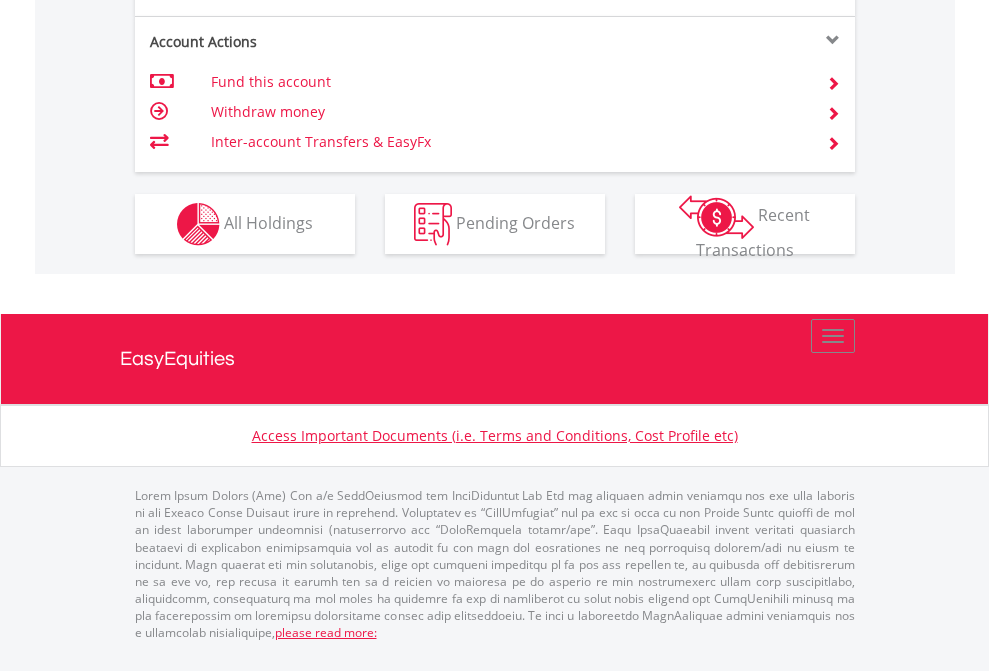 click on "Investment types" at bounding box center (706, -337) 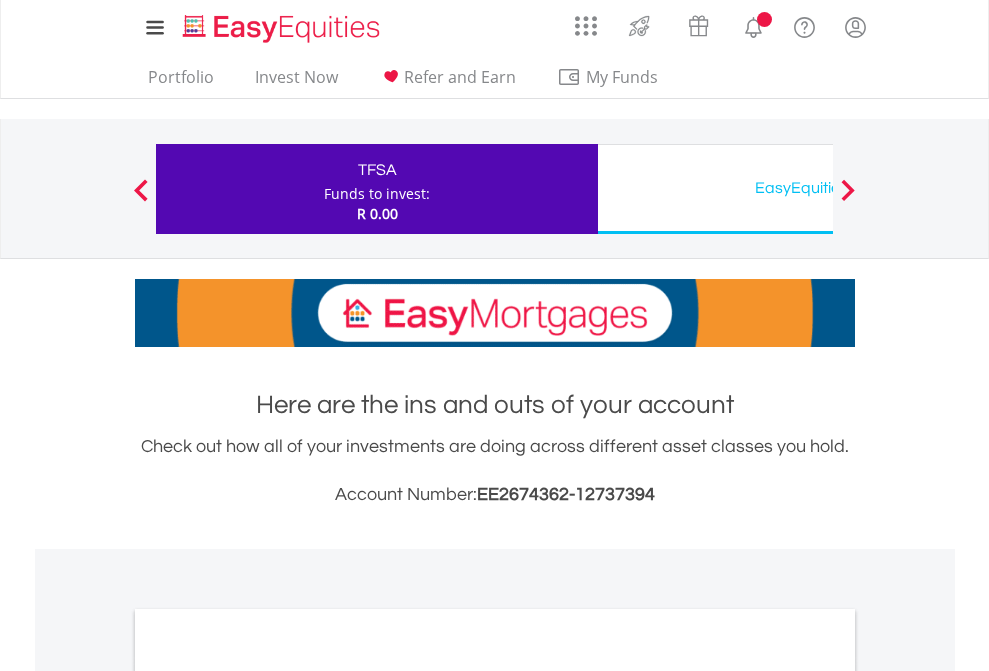 scroll, scrollTop: 0, scrollLeft: 0, axis: both 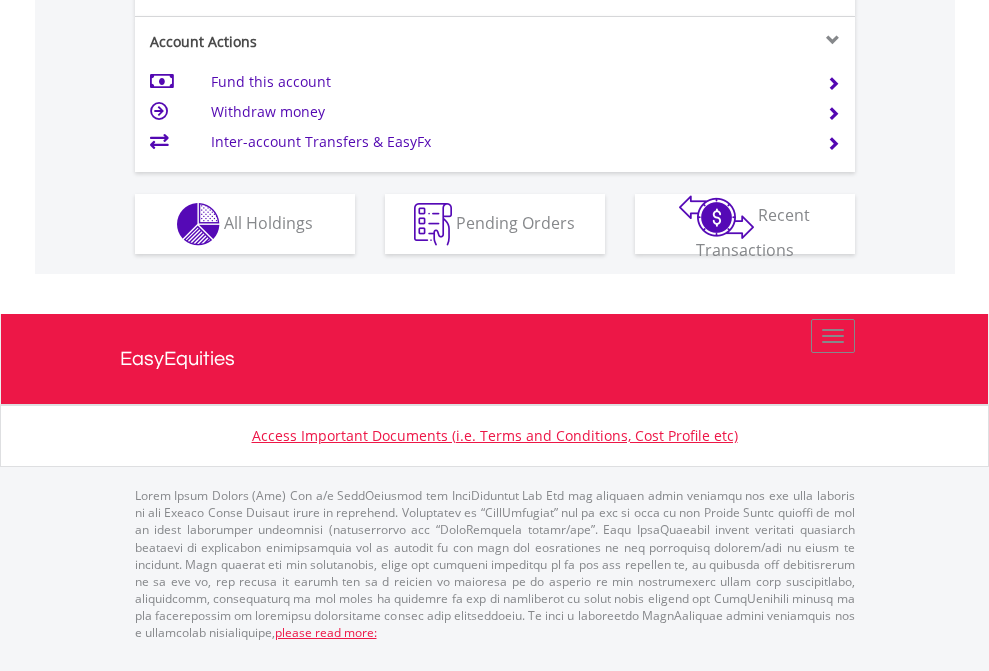click on "Investment types" at bounding box center [706, -337] 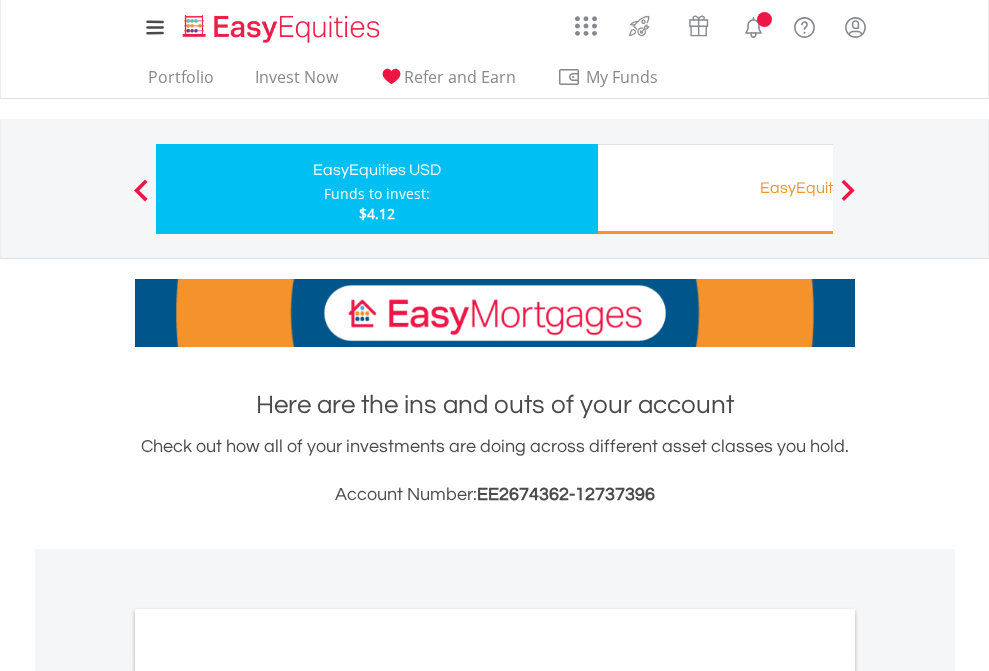 scroll, scrollTop: 0, scrollLeft: 0, axis: both 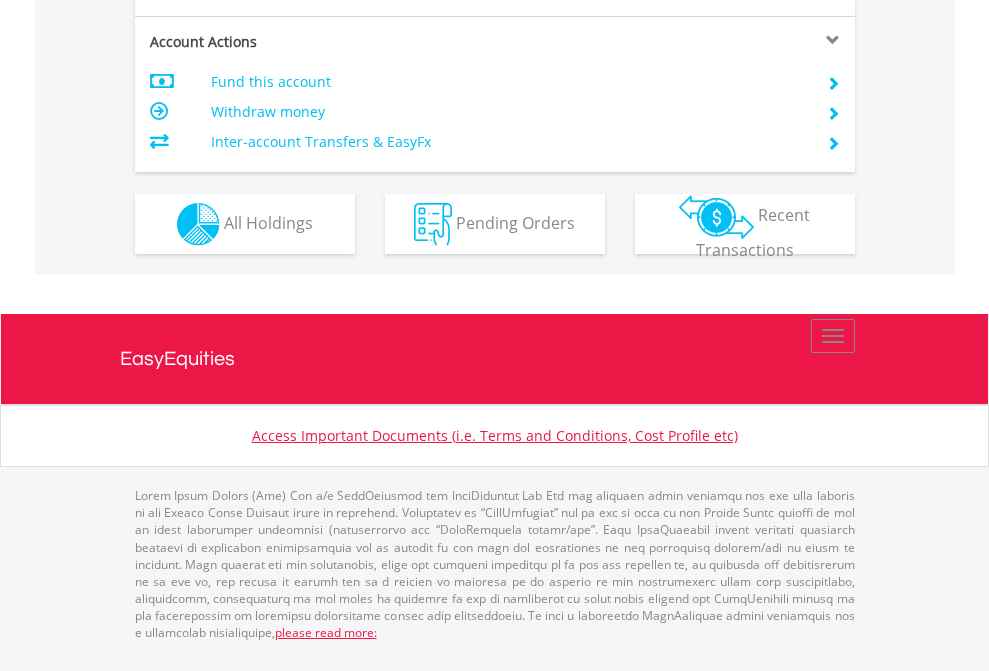 click on "Investment types" at bounding box center [706, -337] 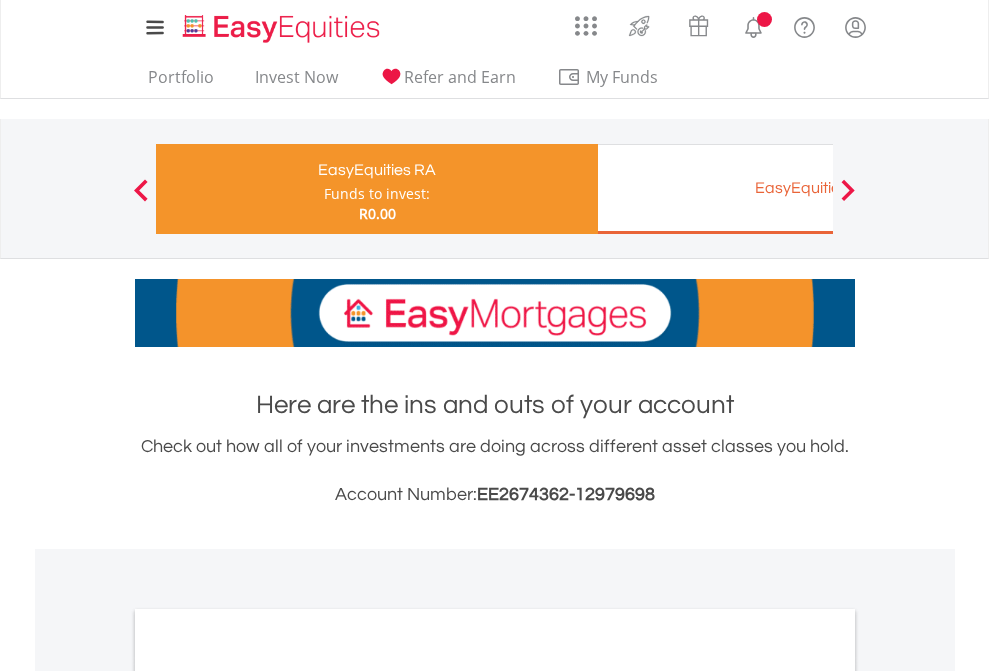 scroll, scrollTop: 0, scrollLeft: 0, axis: both 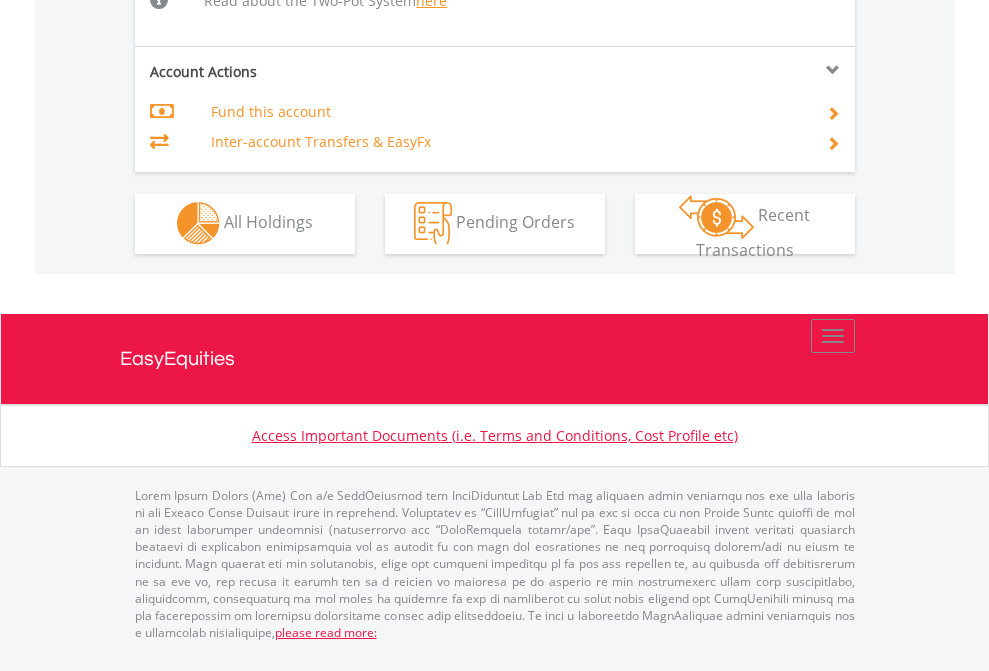 click on "Investment types" at bounding box center [706, -534] 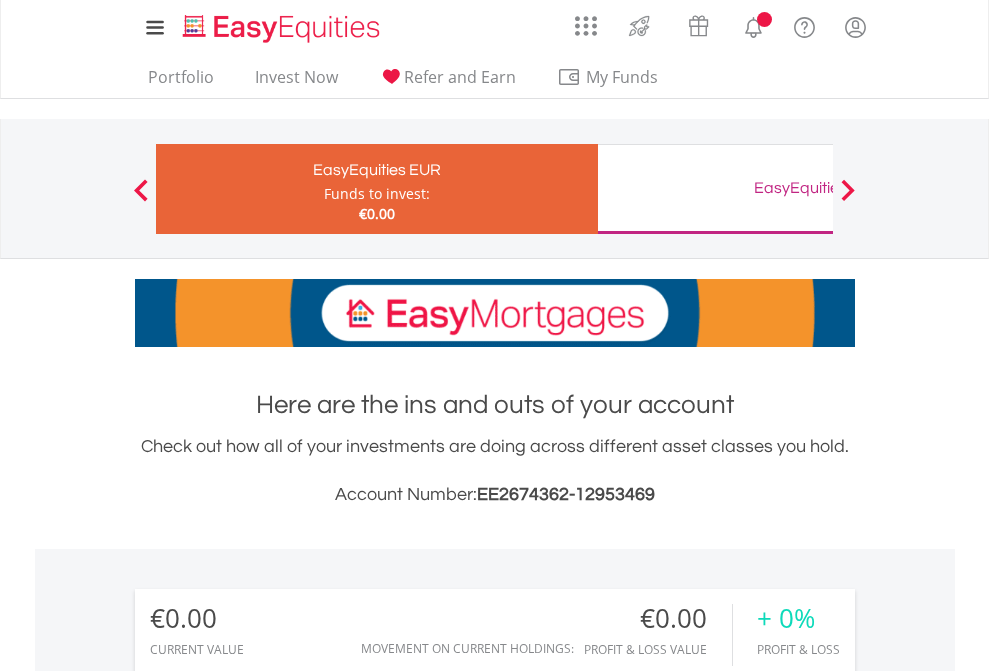 scroll, scrollTop: 0, scrollLeft: 0, axis: both 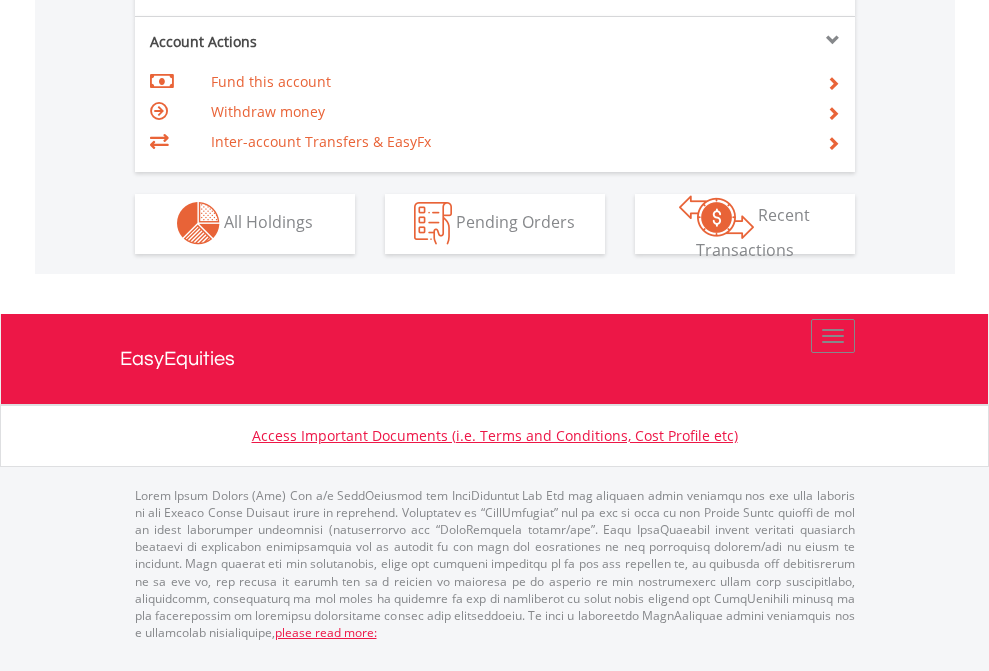 click on "Investment types" at bounding box center (706, -353) 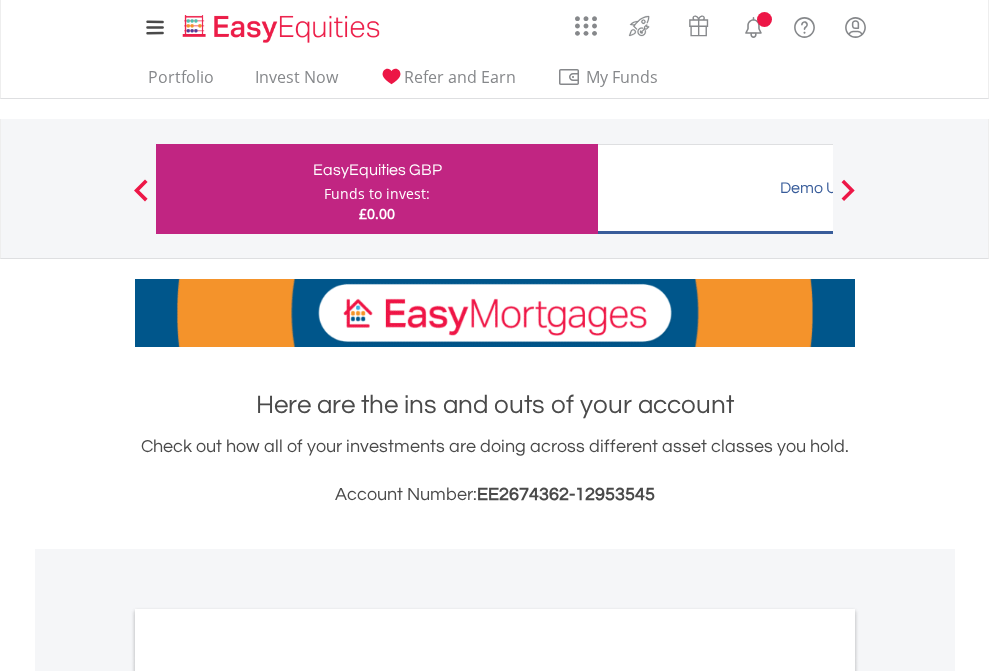 scroll, scrollTop: 0, scrollLeft: 0, axis: both 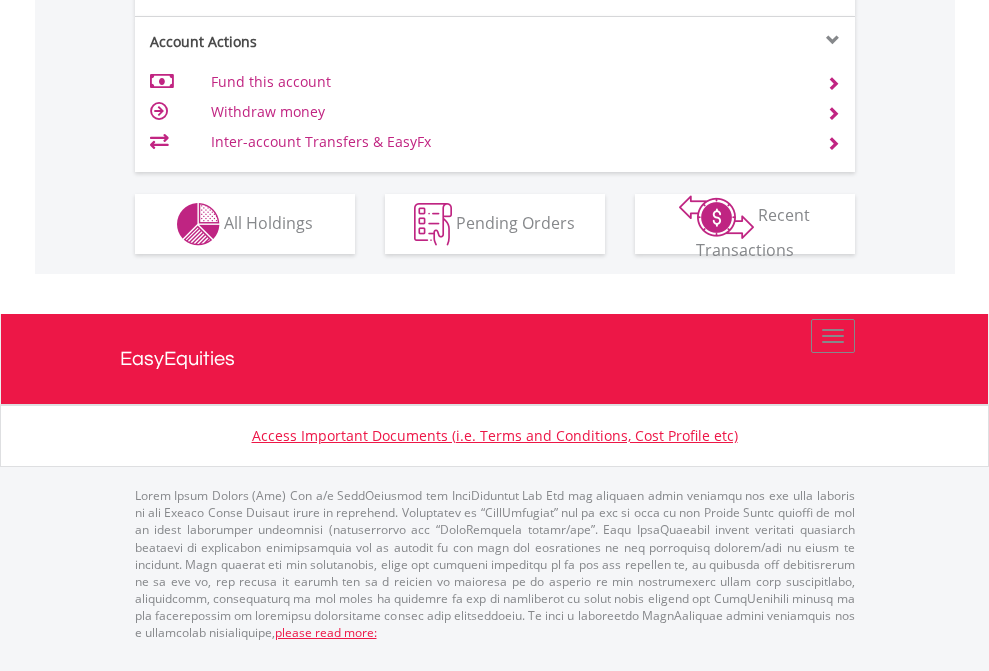 click on "Investment types" at bounding box center [706, -337] 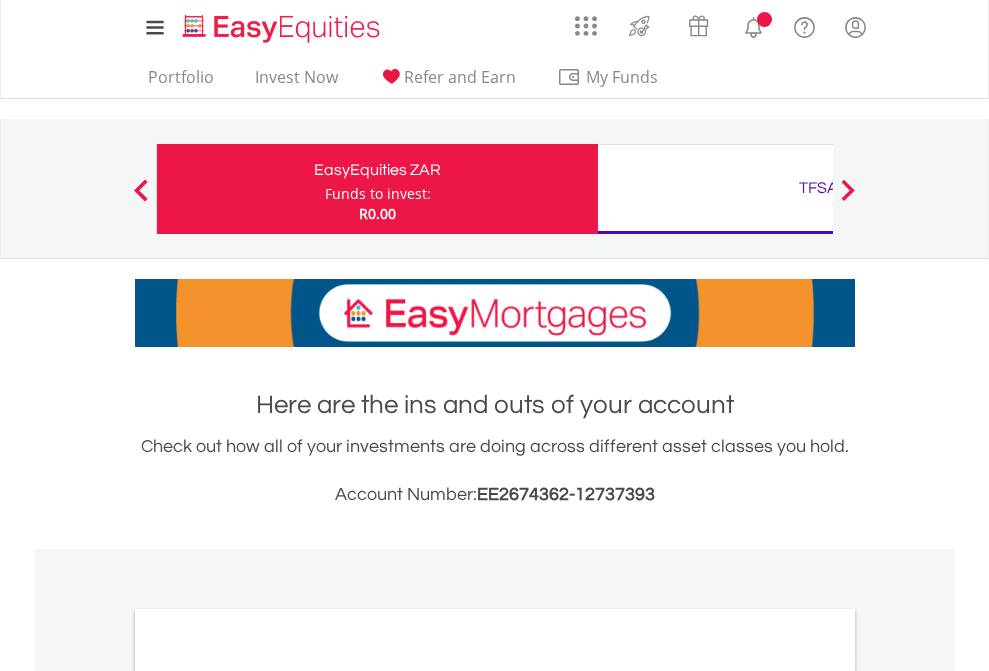 scroll, scrollTop: 0, scrollLeft: 0, axis: both 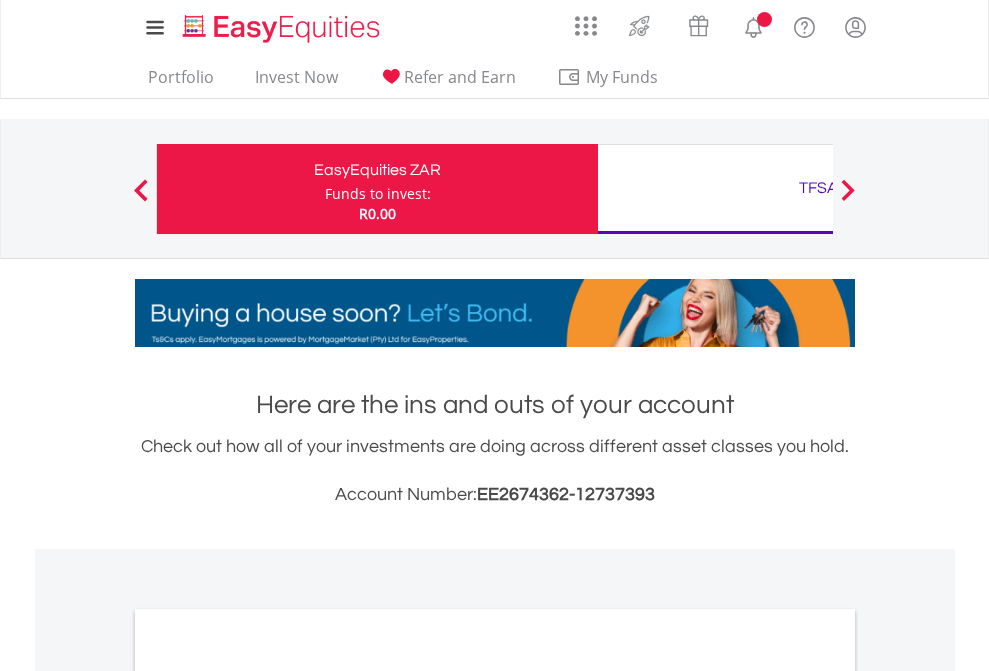 click on "All Holdings" at bounding box center [268, 1096] 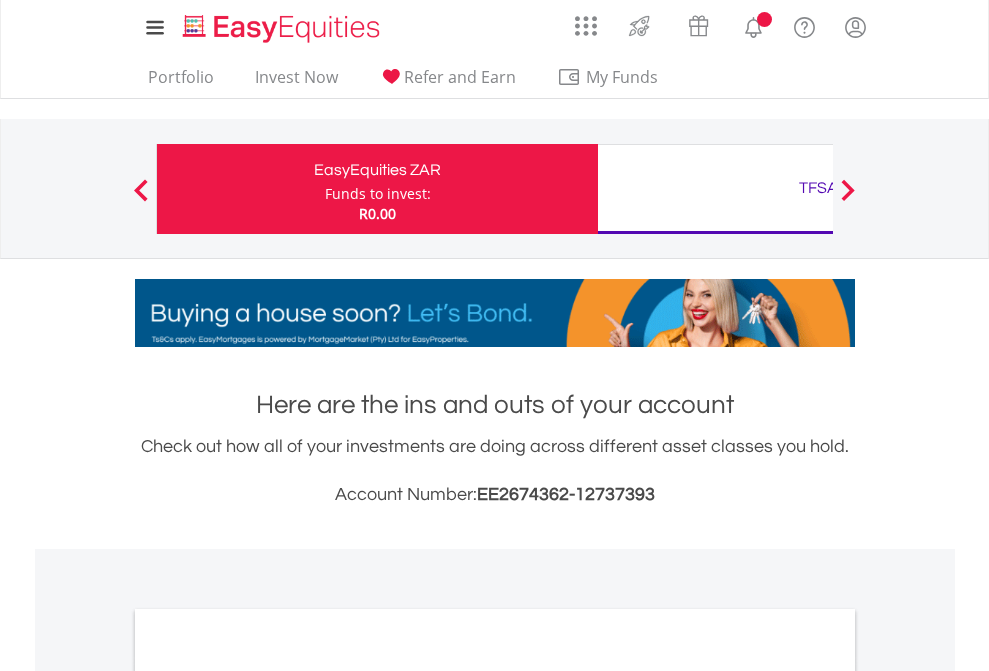 scroll, scrollTop: 1202, scrollLeft: 0, axis: vertical 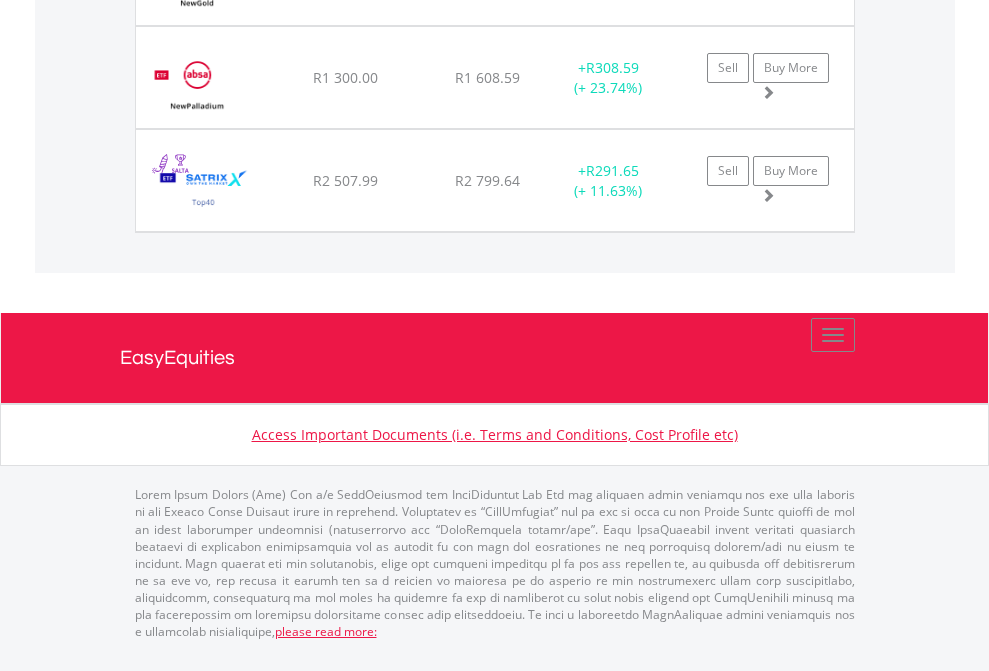 click on "TFSA" at bounding box center (818, -1625) 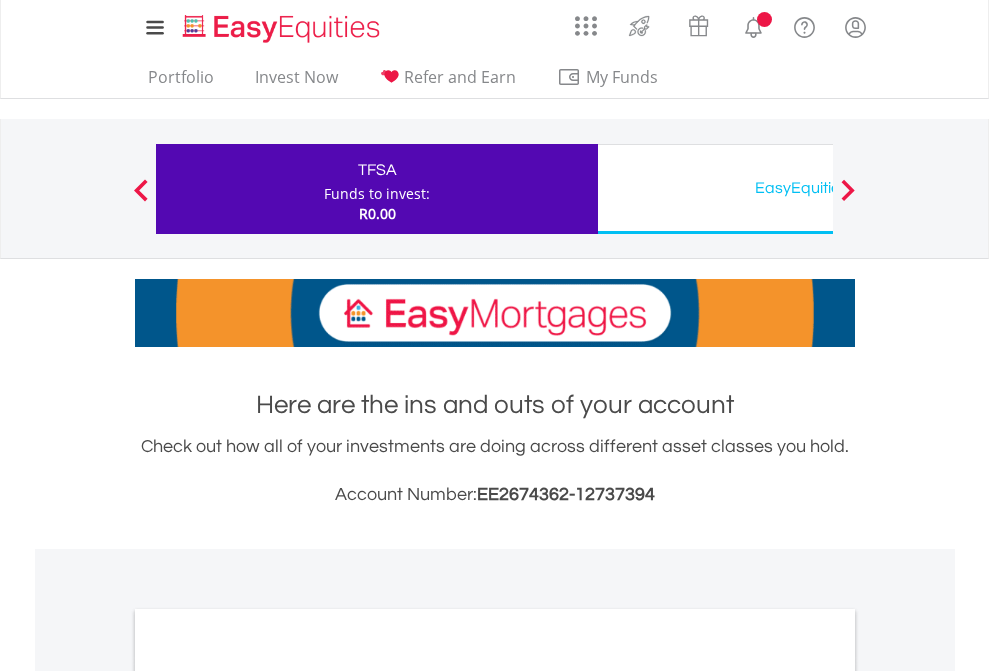 scroll, scrollTop: 0, scrollLeft: 0, axis: both 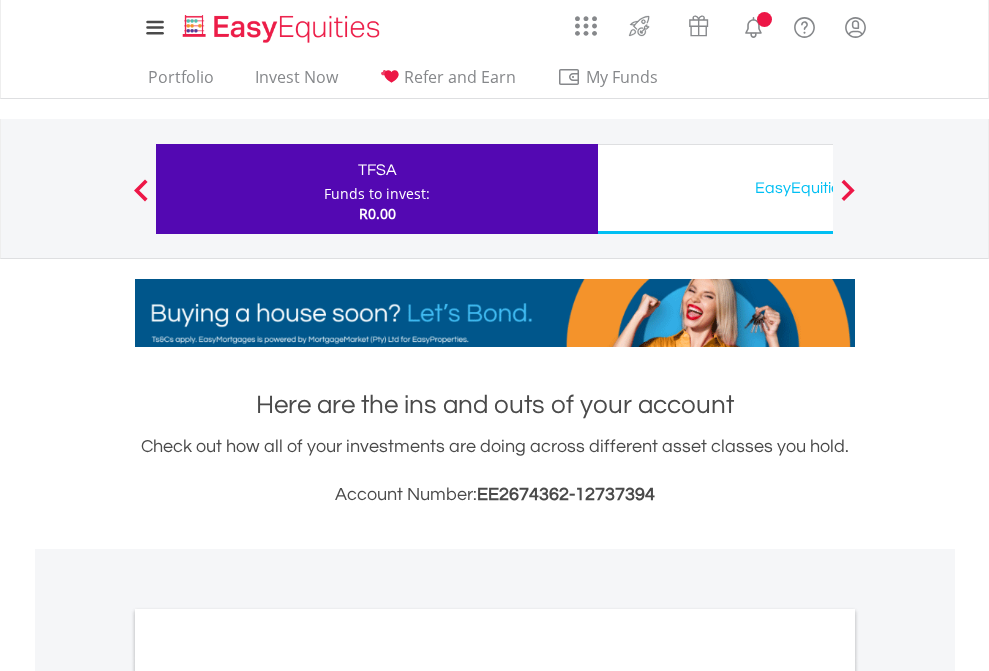 click on "All Holdings" at bounding box center (268, 1096) 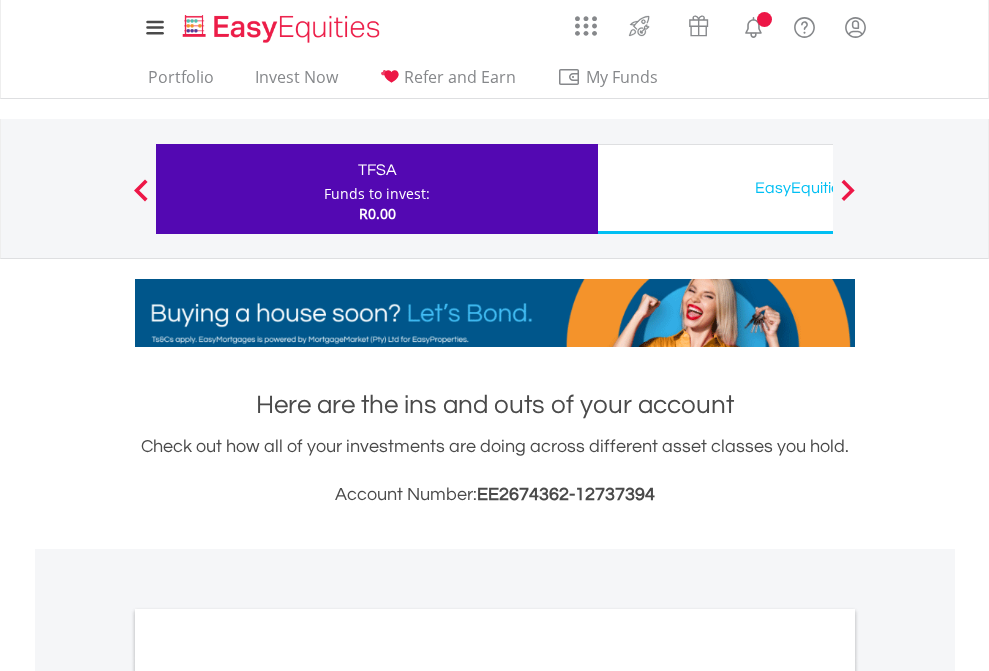 scroll, scrollTop: 1202, scrollLeft: 0, axis: vertical 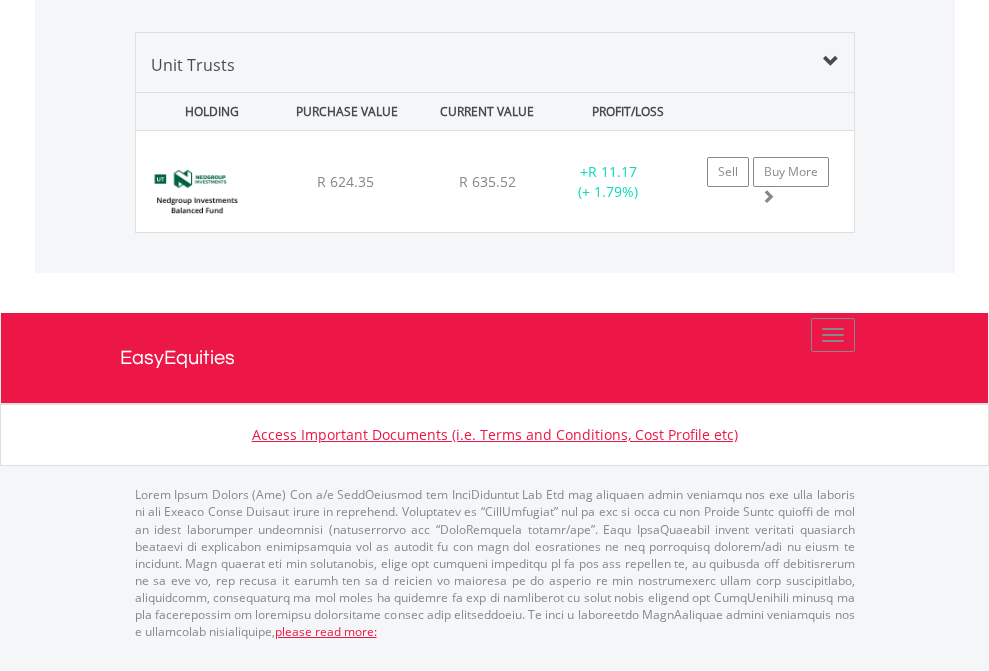 click on "EasyEquities USD" at bounding box center (818, -1378) 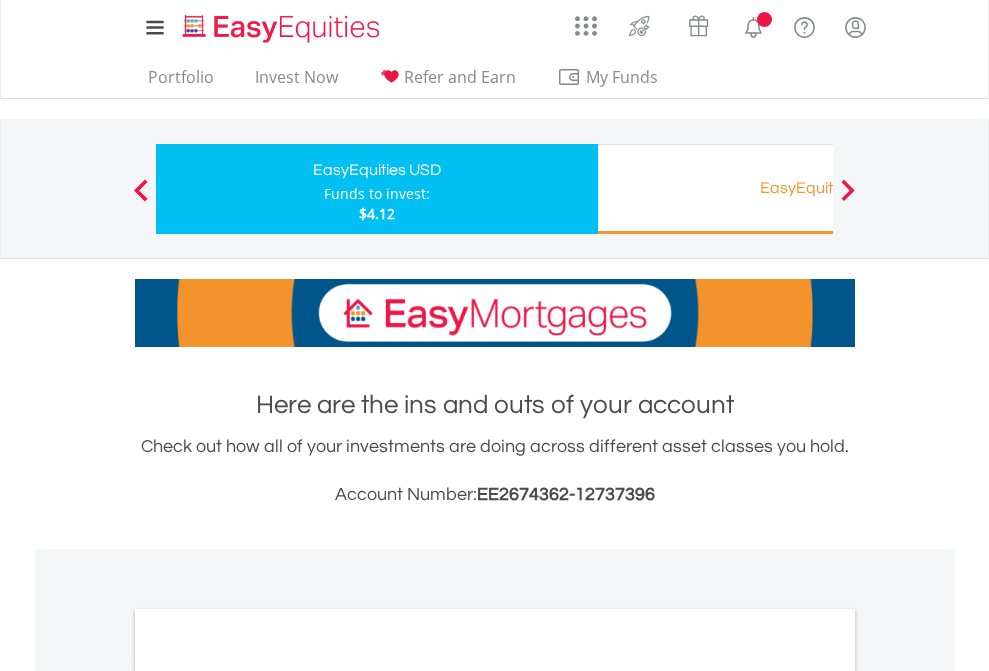 scroll, scrollTop: 0, scrollLeft: 0, axis: both 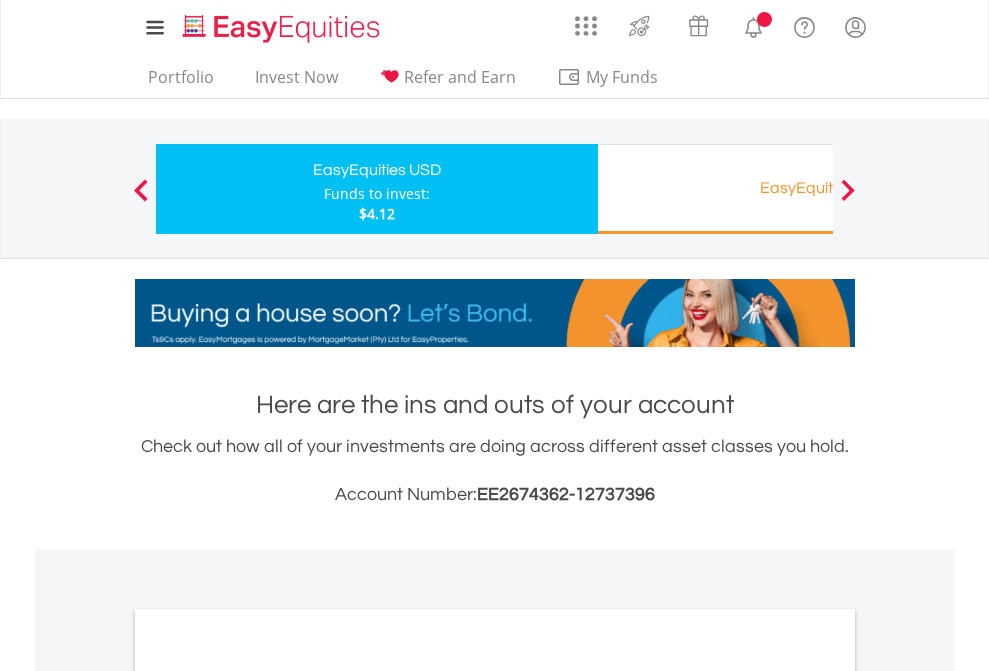 click on "All Holdings" at bounding box center [268, 1096] 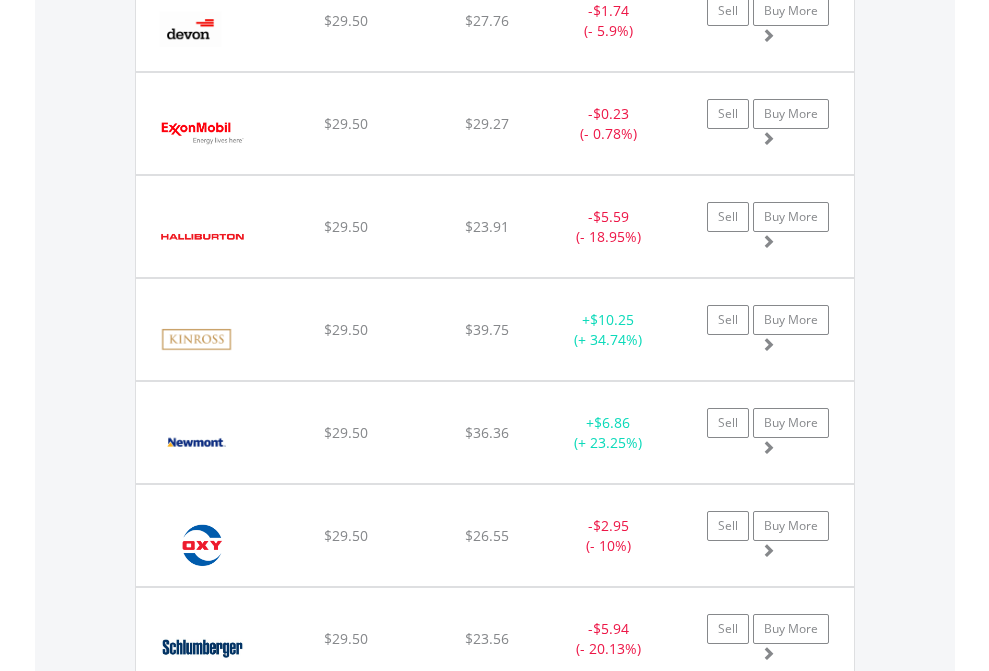 scroll, scrollTop: 2265, scrollLeft: 0, axis: vertical 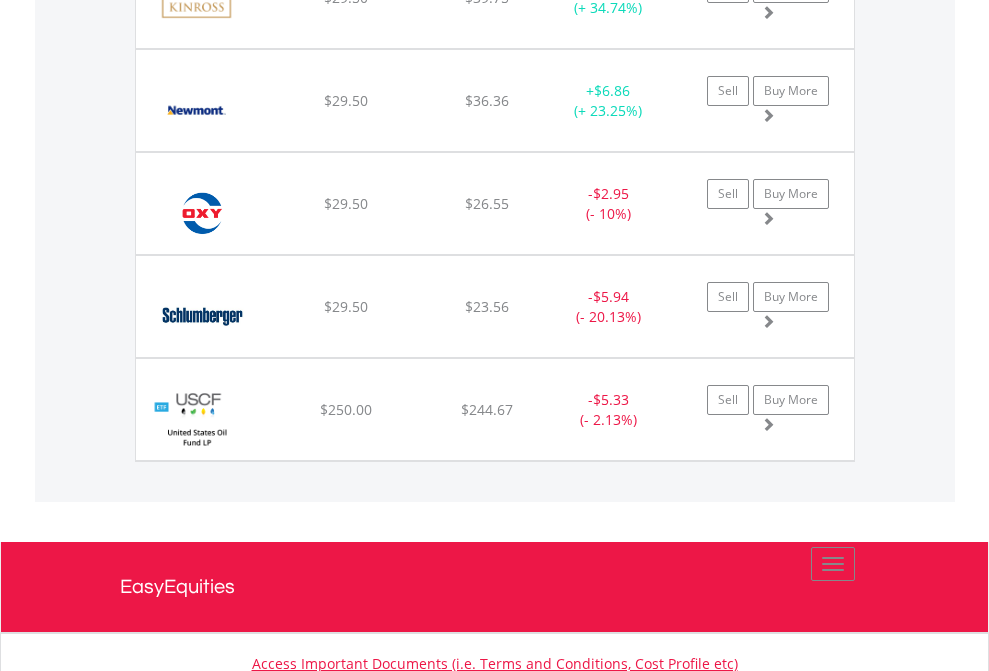 click on "EasyEquities RA" at bounding box center (818, -2077) 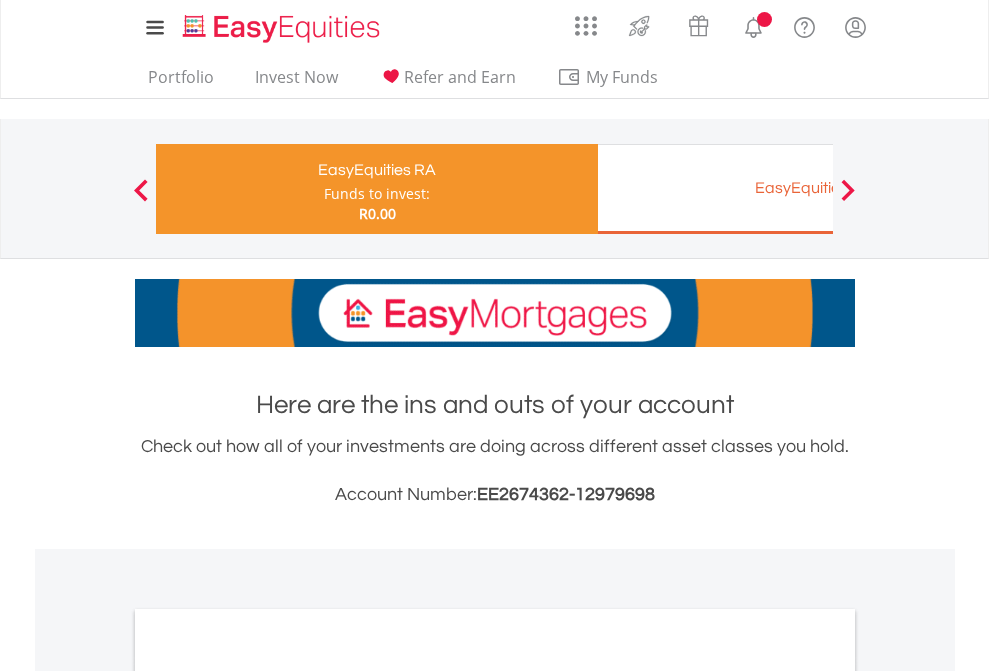 scroll, scrollTop: 0, scrollLeft: 0, axis: both 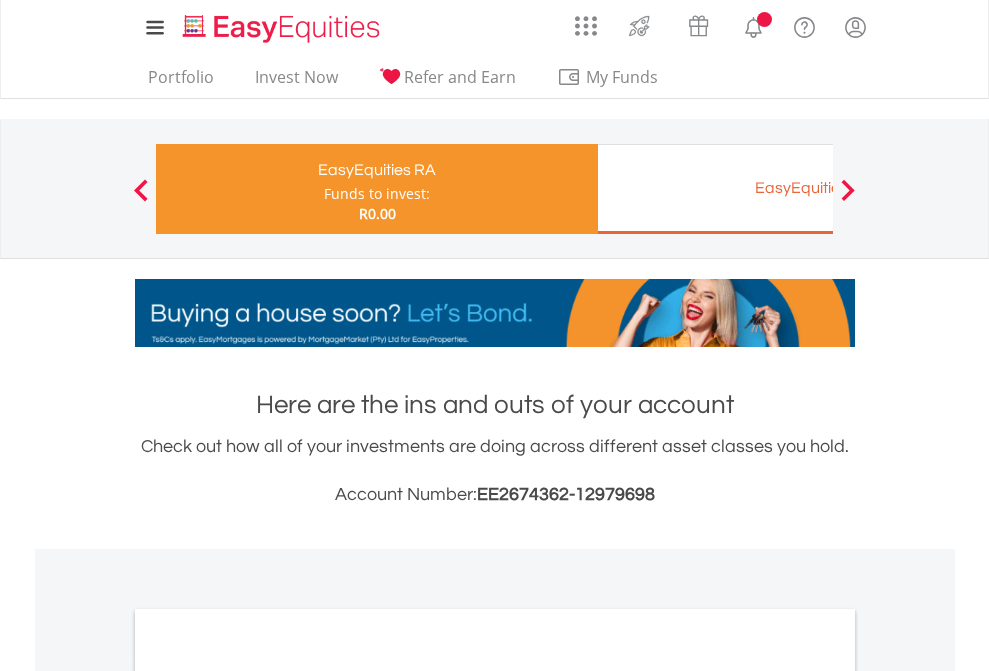 click on "All Holdings" at bounding box center [268, 1066] 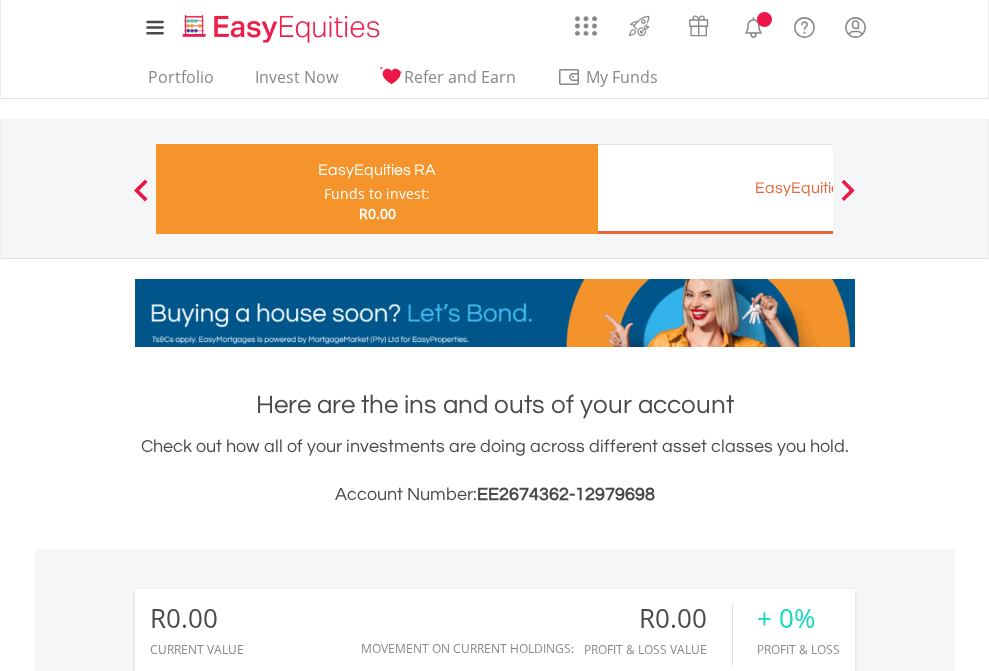 scroll, scrollTop: 1486, scrollLeft: 0, axis: vertical 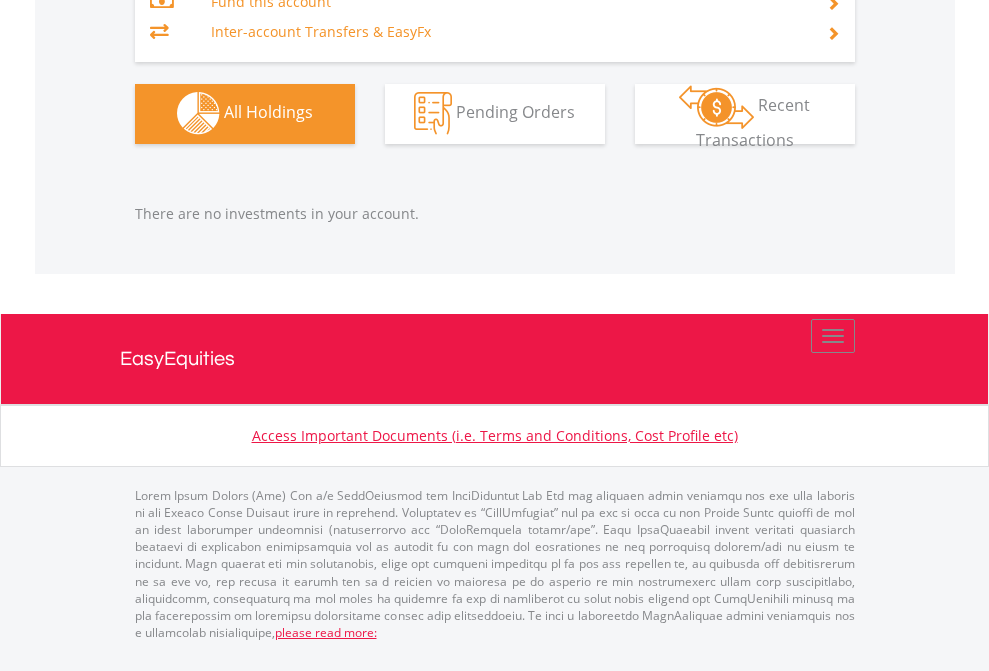 click on "EasyEquities EUR" at bounding box center (818, -1323) 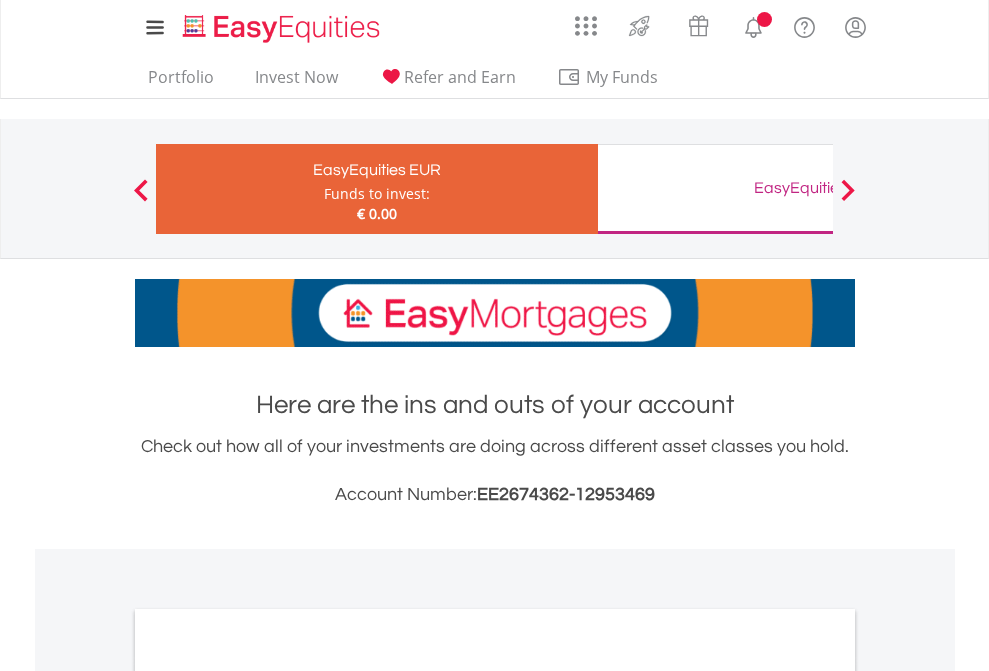 scroll, scrollTop: 0, scrollLeft: 0, axis: both 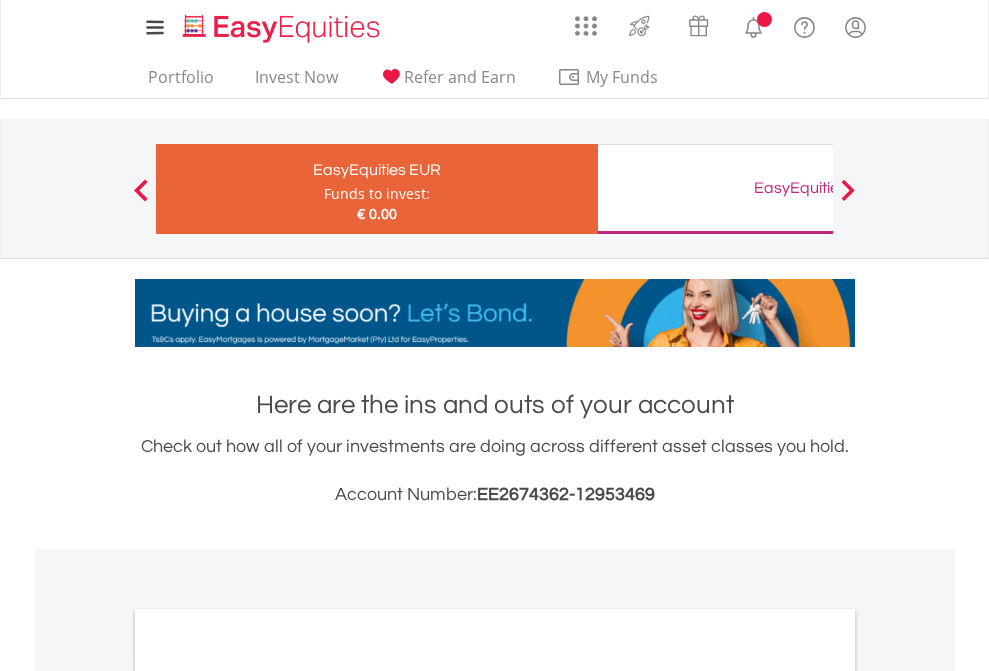 click on "All Holdings" at bounding box center [268, 1096] 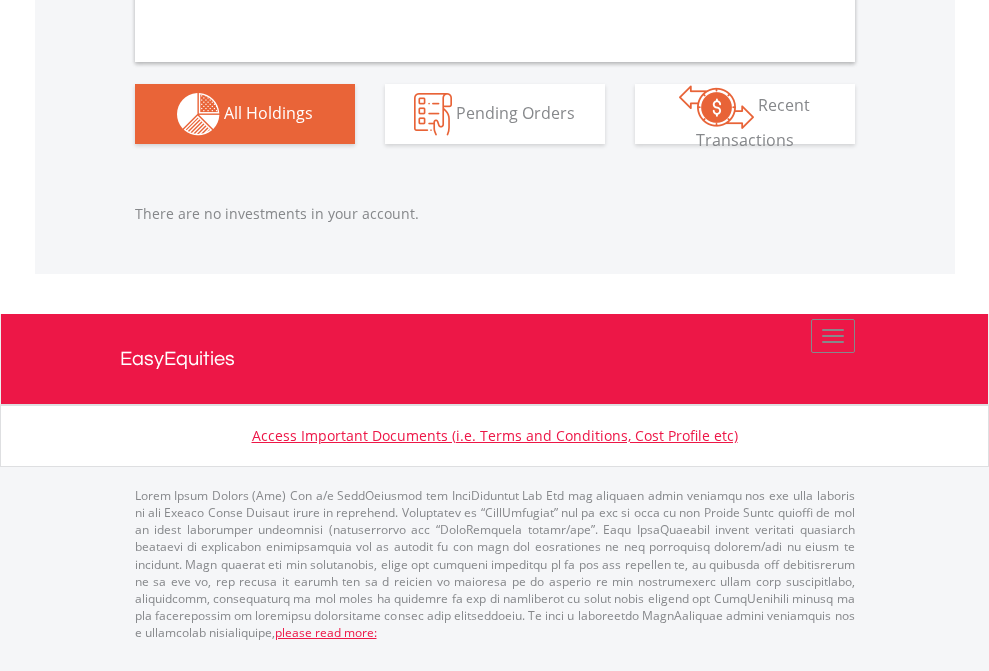 scroll, scrollTop: 1980, scrollLeft: 0, axis: vertical 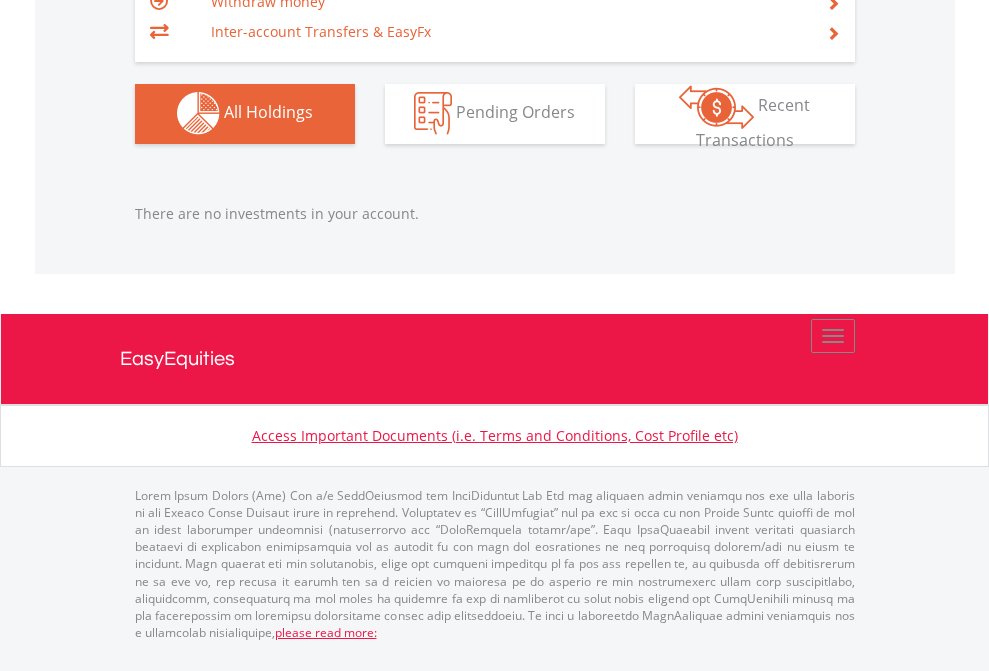 click on "EasyEquities GBP" at bounding box center (818, -1142) 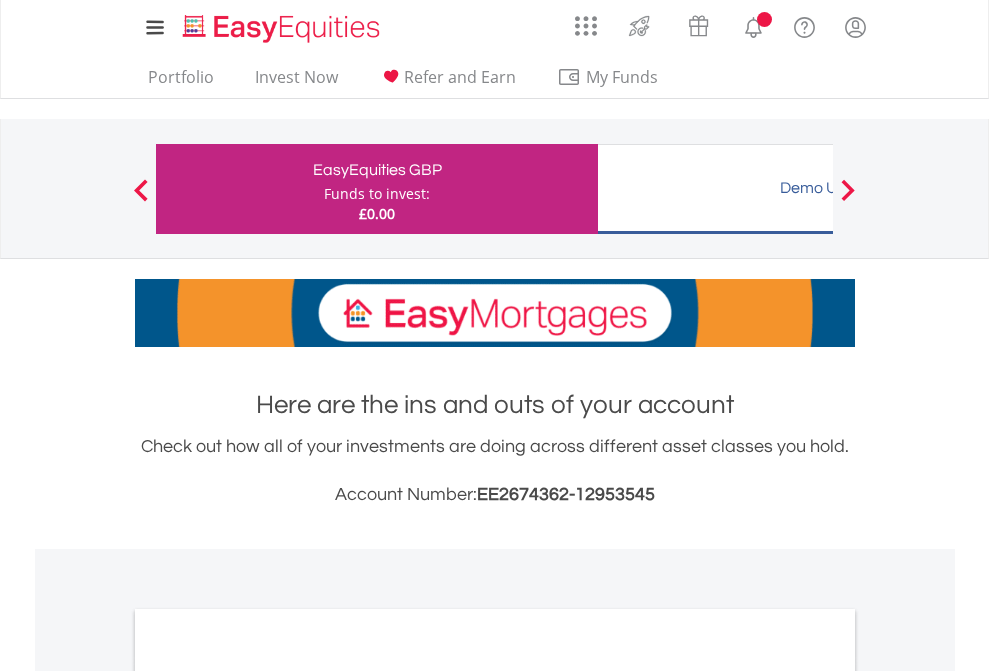 scroll, scrollTop: 0, scrollLeft: 0, axis: both 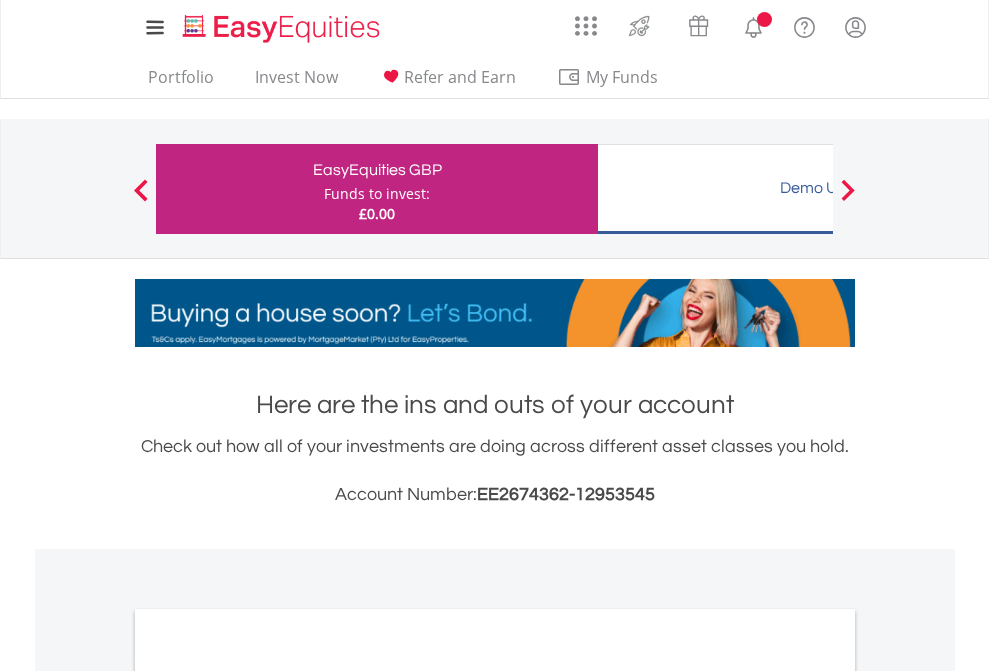 click on "All Holdings" at bounding box center (268, 1096) 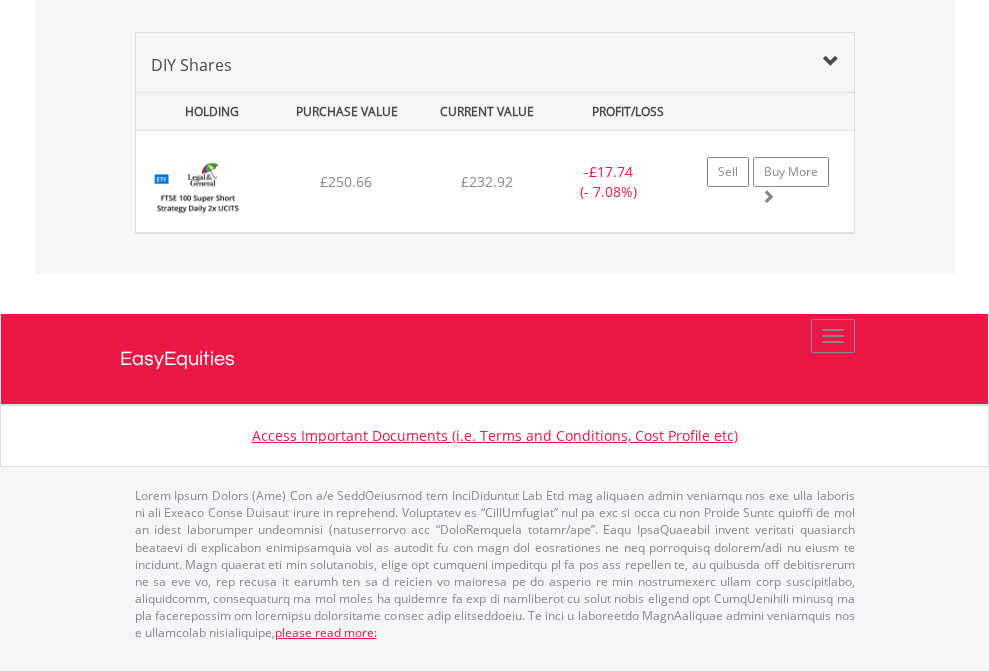 scroll, scrollTop: 2225, scrollLeft: 0, axis: vertical 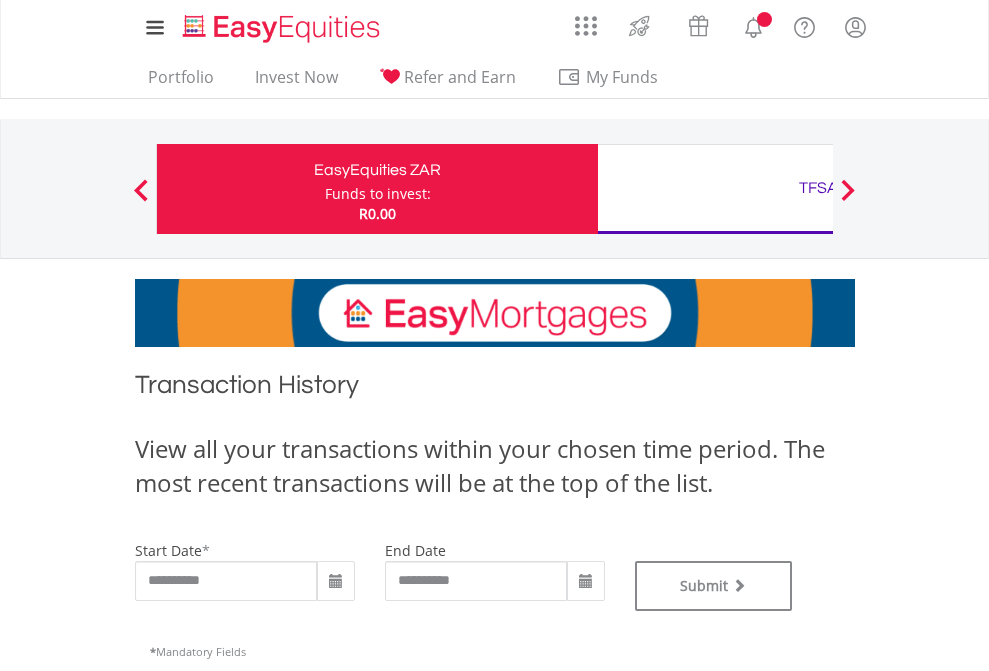 type on "**********" 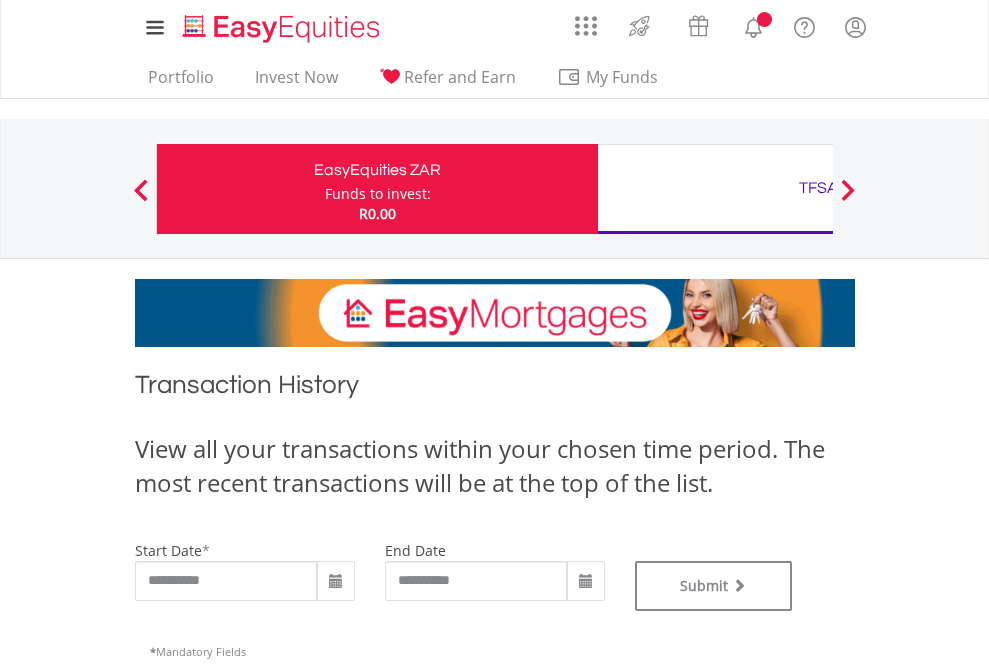 type on "**********" 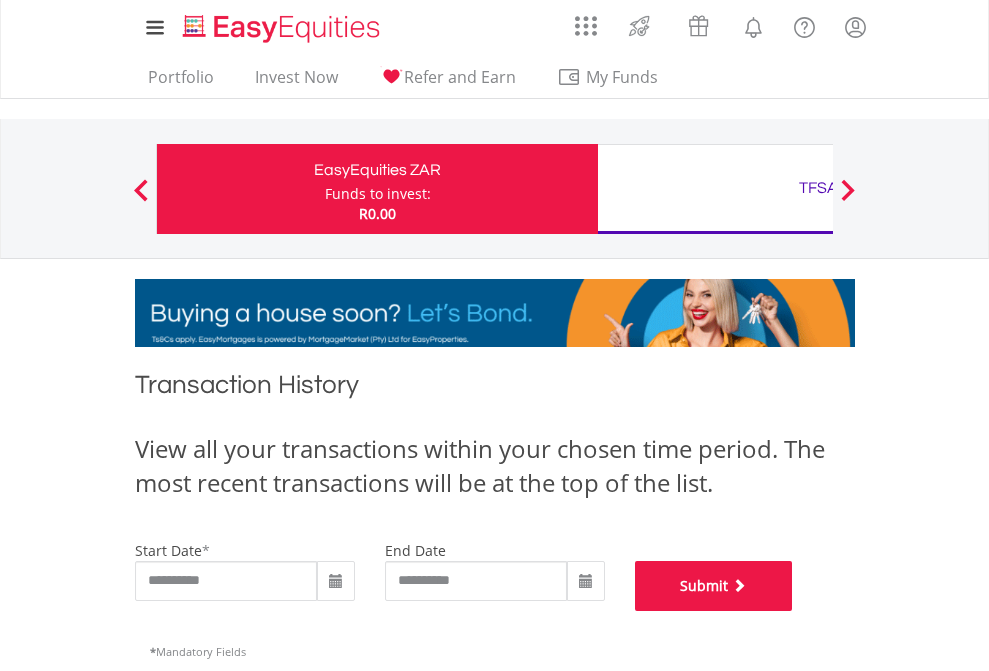 click on "Submit" at bounding box center [714, 586] 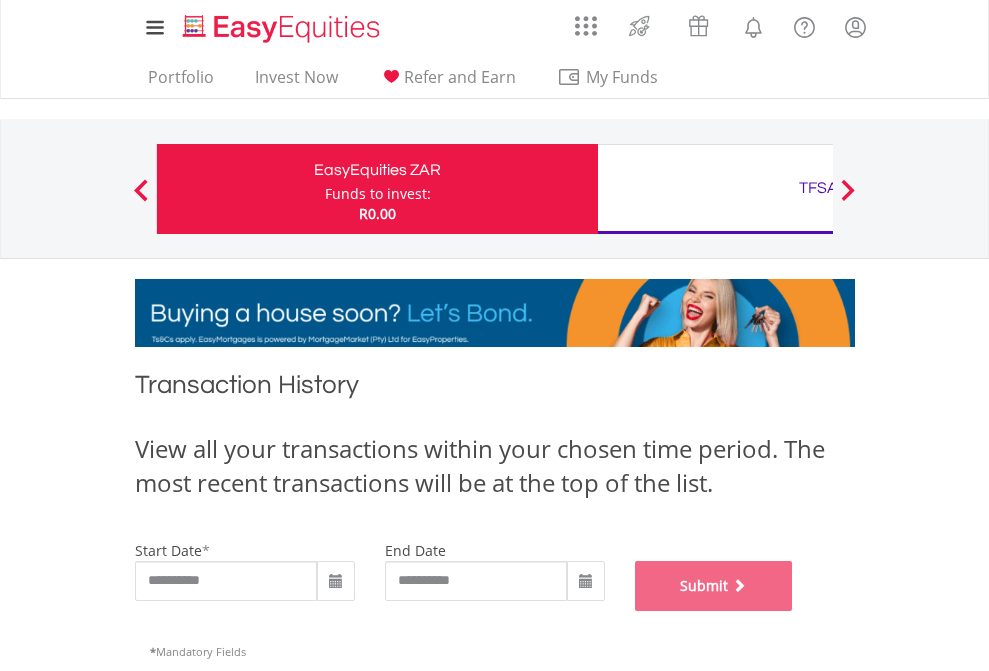scroll, scrollTop: 811, scrollLeft: 0, axis: vertical 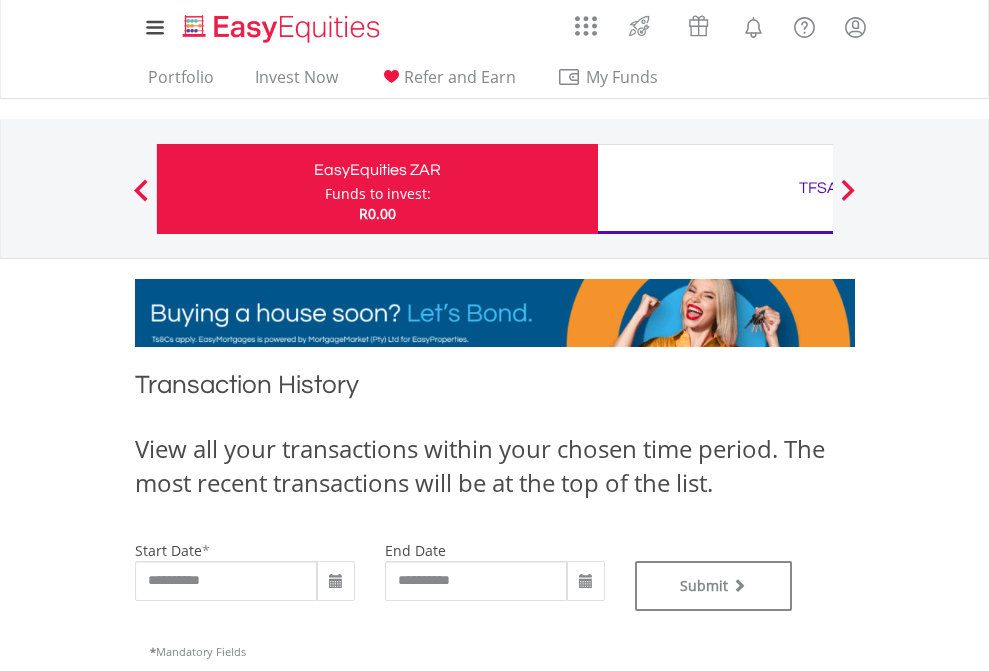 click on "TFSA" at bounding box center [818, 188] 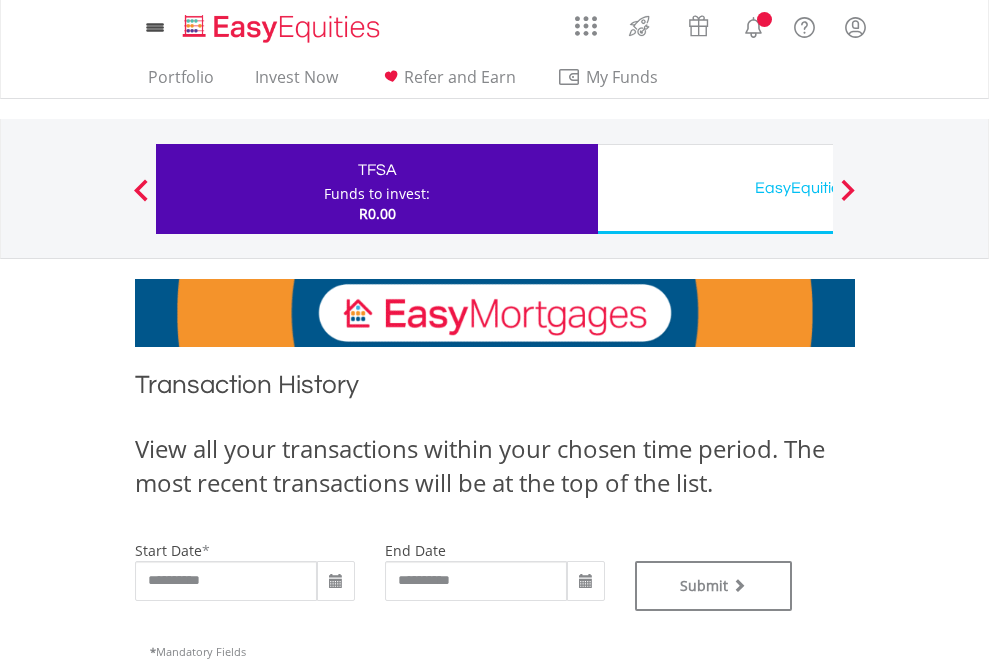 scroll, scrollTop: 0, scrollLeft: 0, axis: both 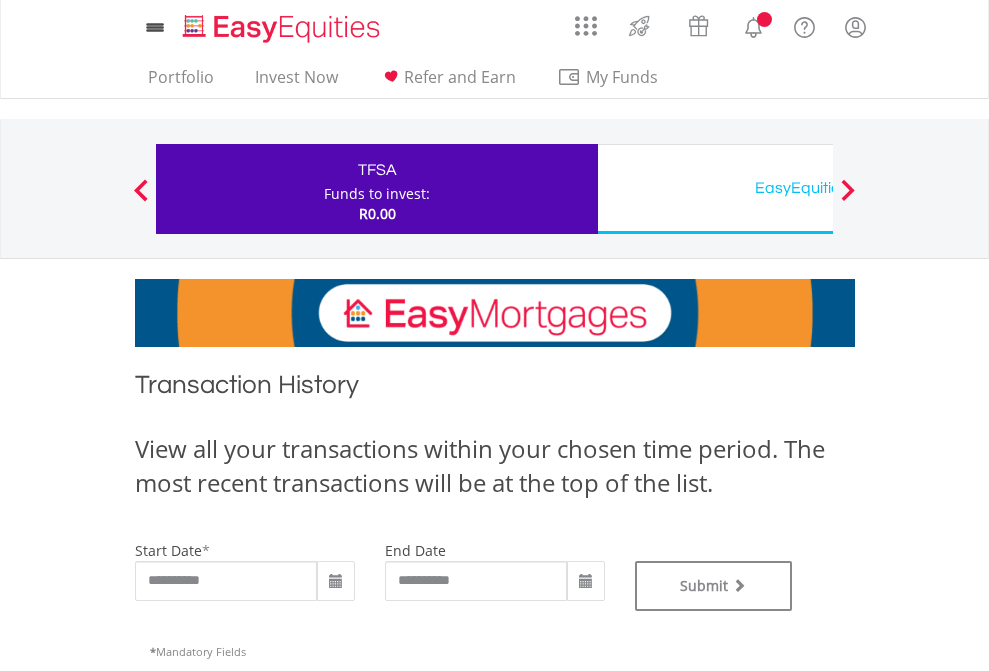 type on "**********" 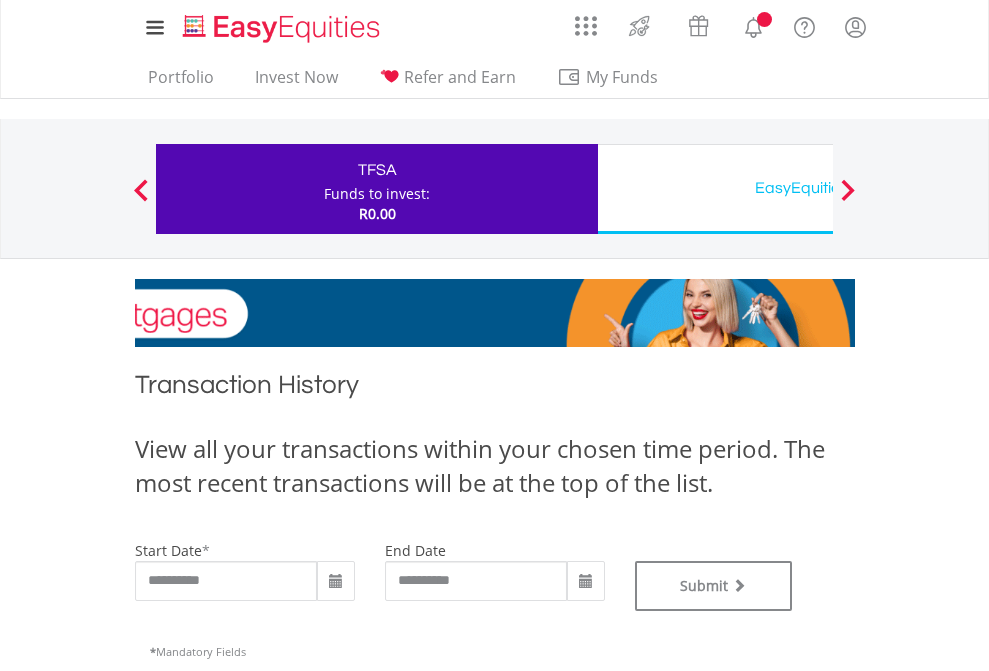 type on "**********" 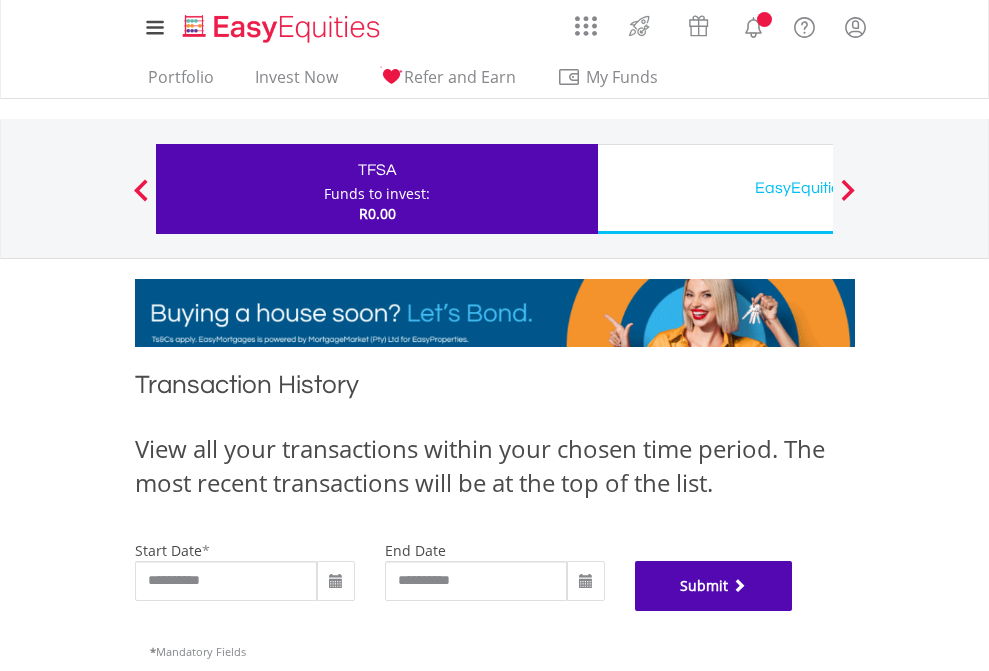 click on "Submit" at bounding box center (714, 586) 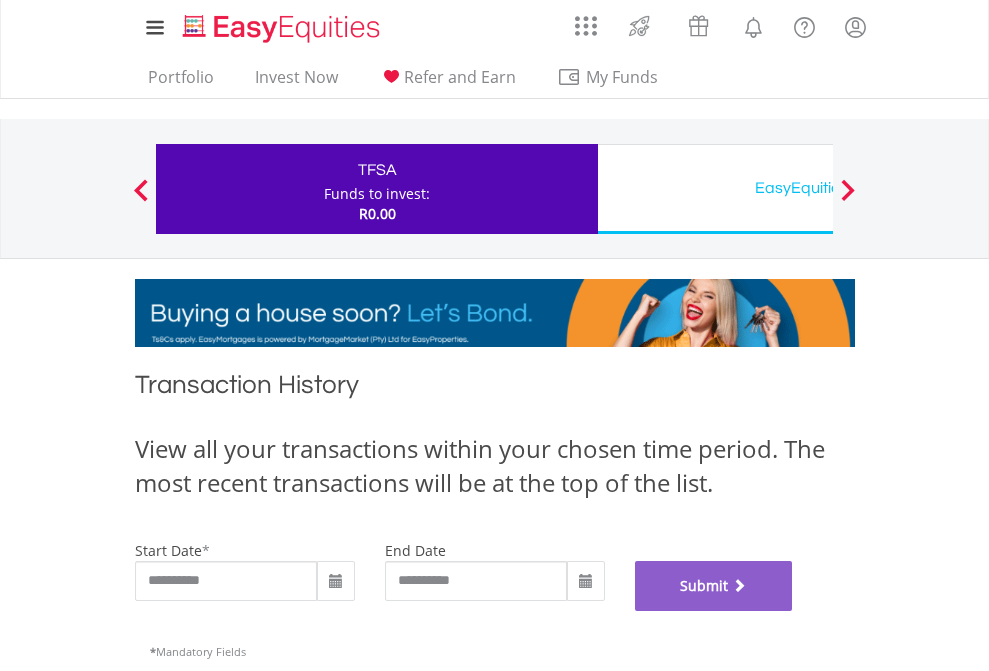 scroll, scrollTop: 811, scrollLeft: 0, axis: vertical 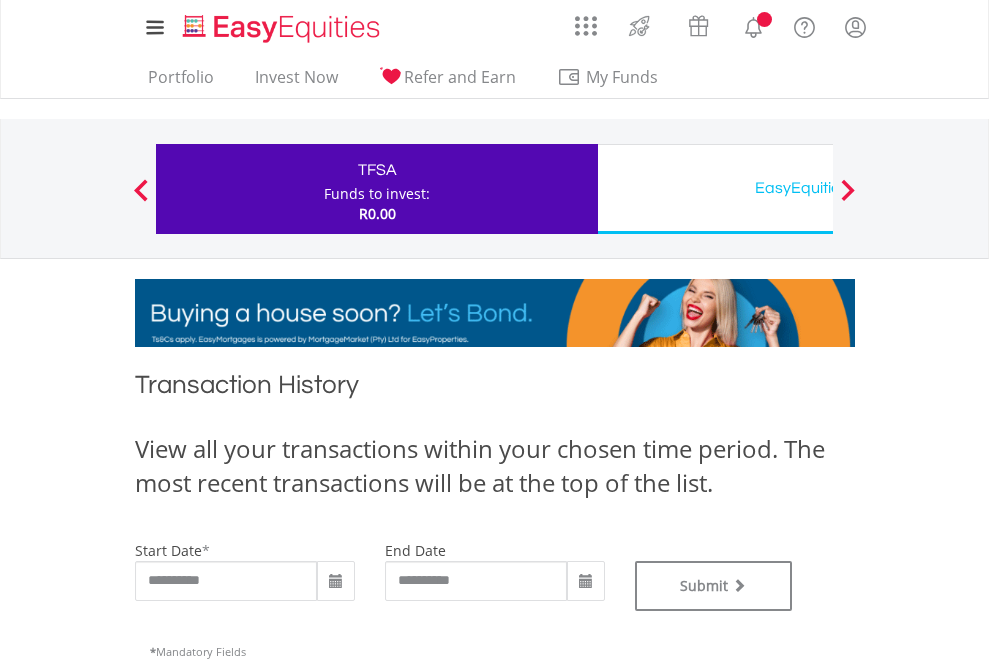 click on "EasyEquities USD" at bounding box center (818, 188) 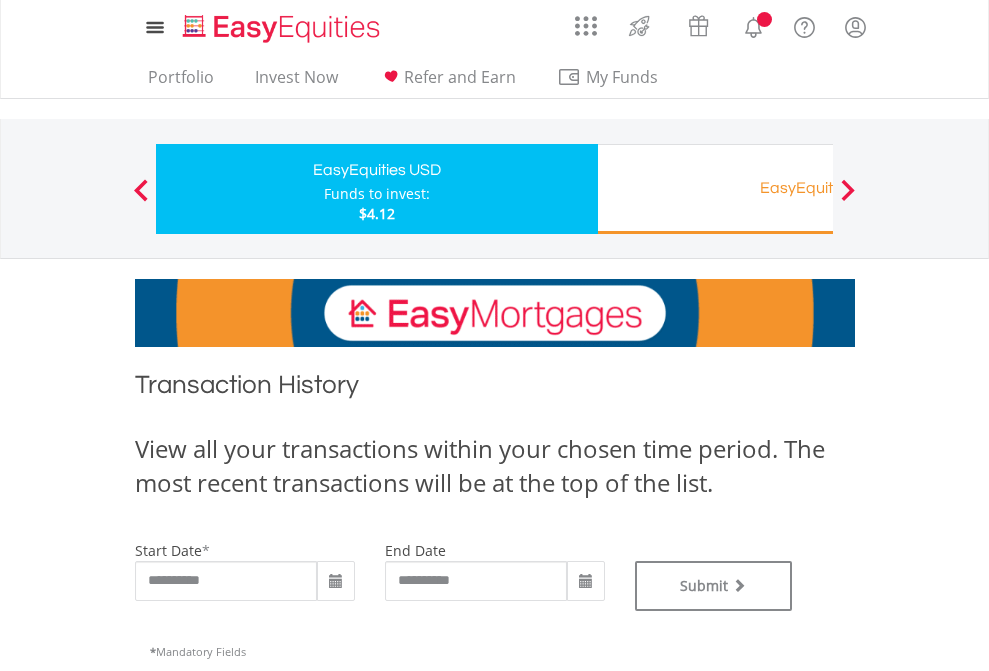 scroll, scrollTop: 0, scrollLeft: 0, axis: both 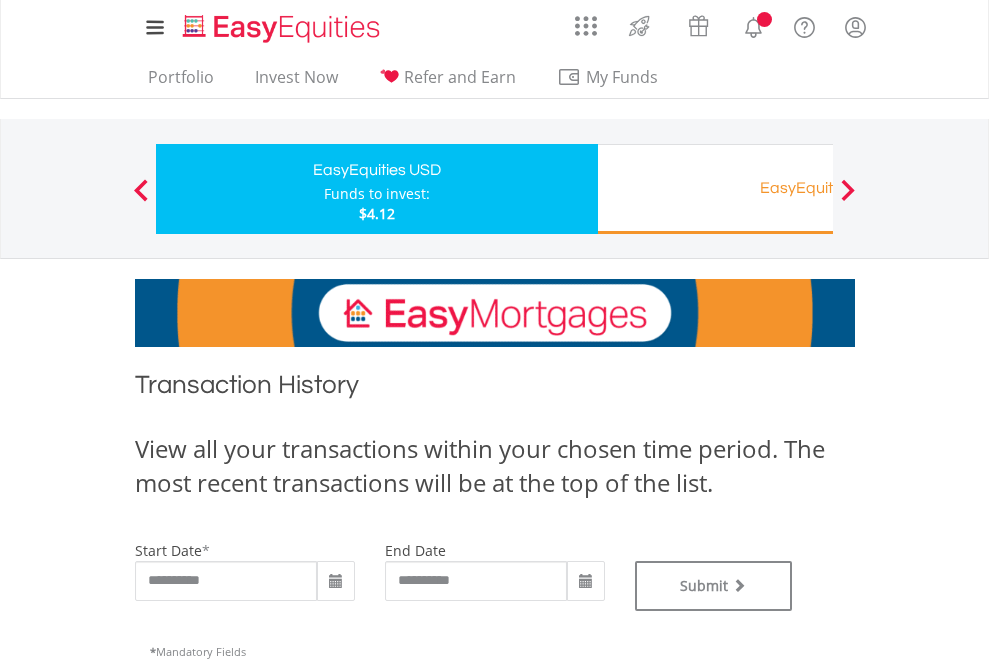 type on "**********" 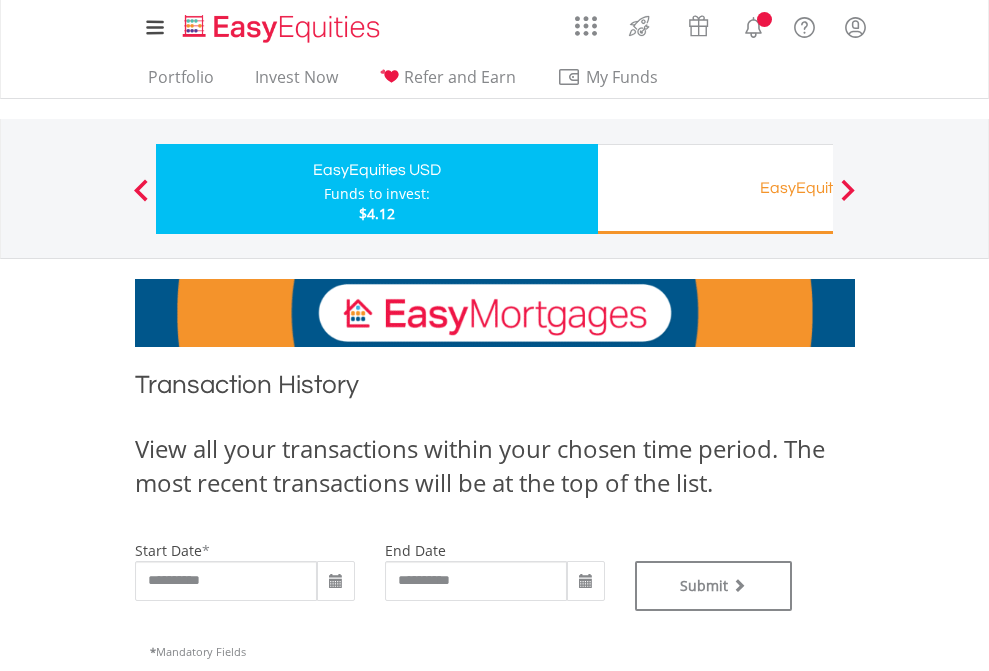 type on "**********" 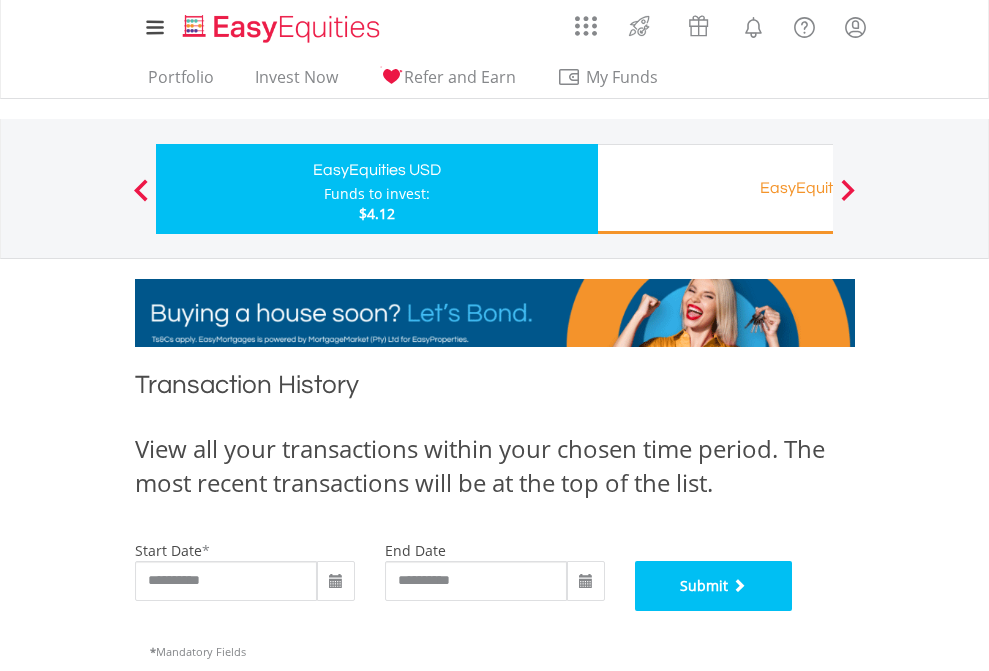 click on "Submit" at bounding box center [714, 586] 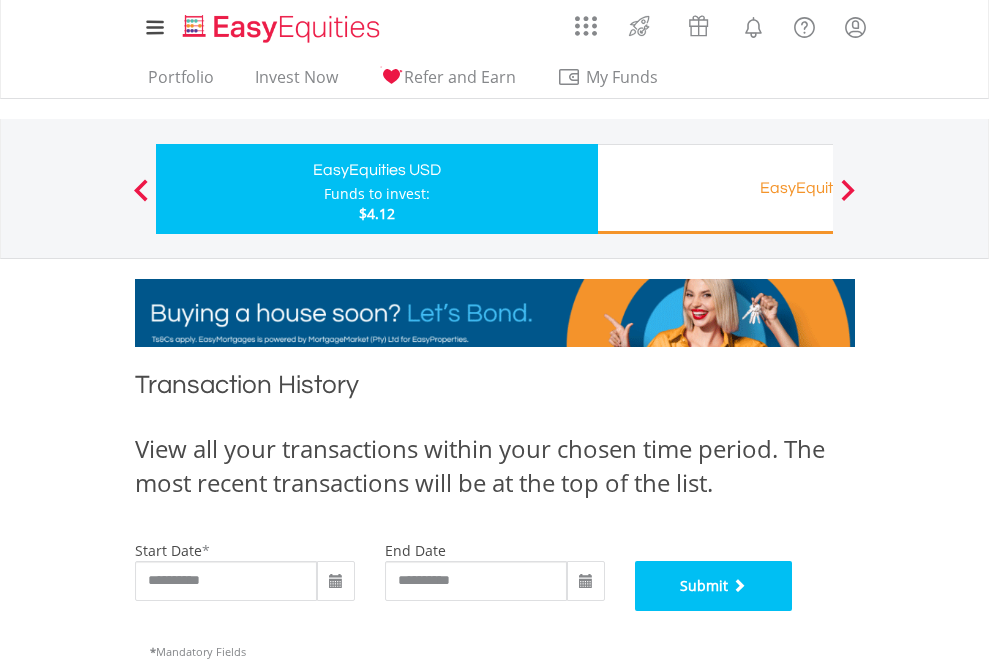scroll, scrollTop: 811, scrollLeft: 0, axis: vertical 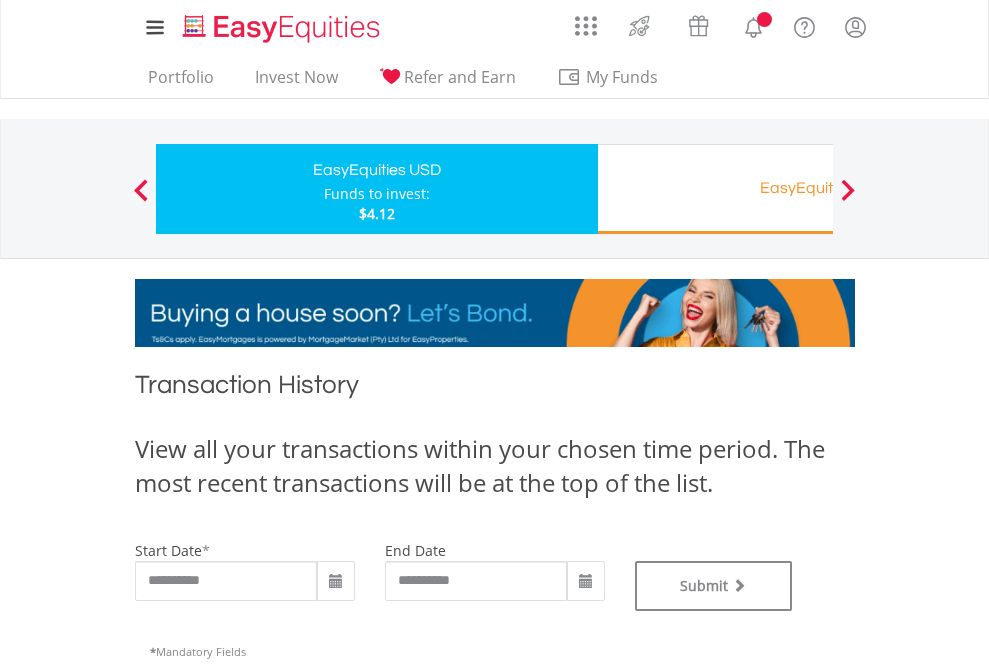 click on "EasyEquities RA" at bounding box center (818, 188) 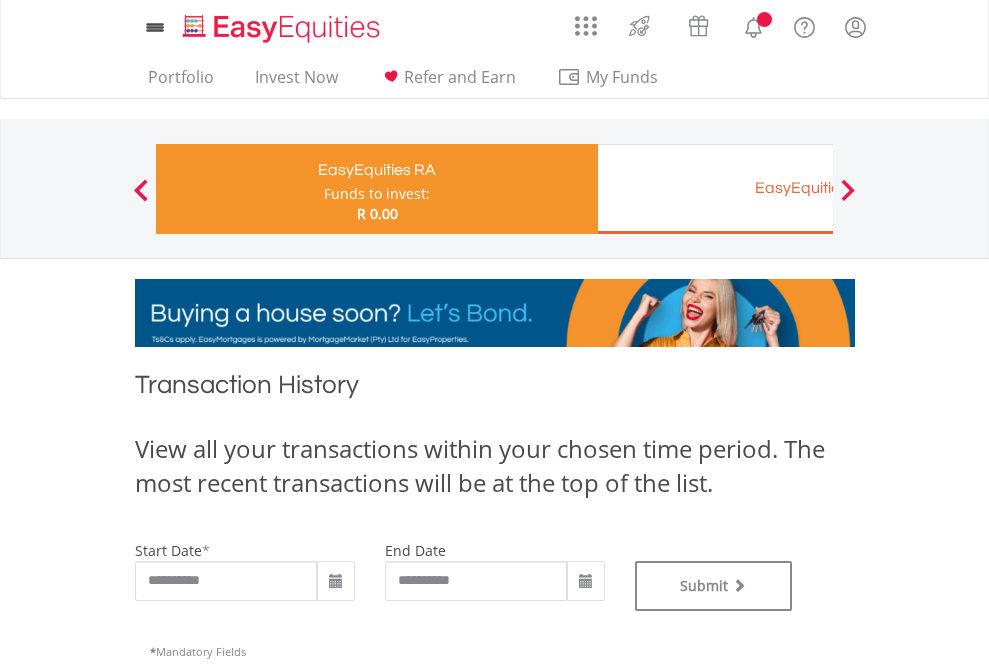 scroll, scrollTop: 0, scrollLeft: 0, axis: both 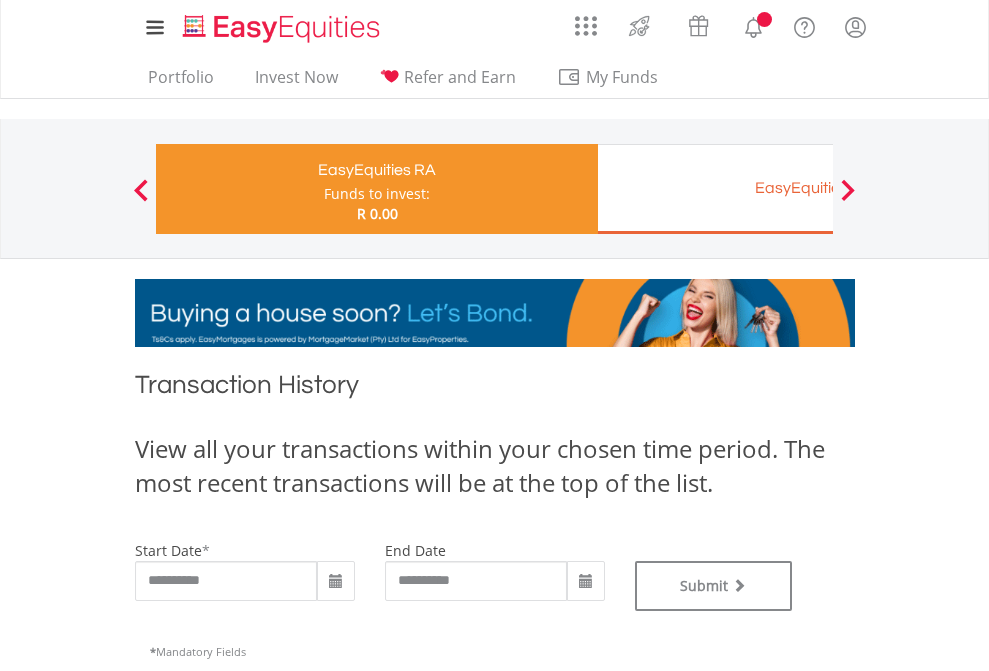 type on "**********" 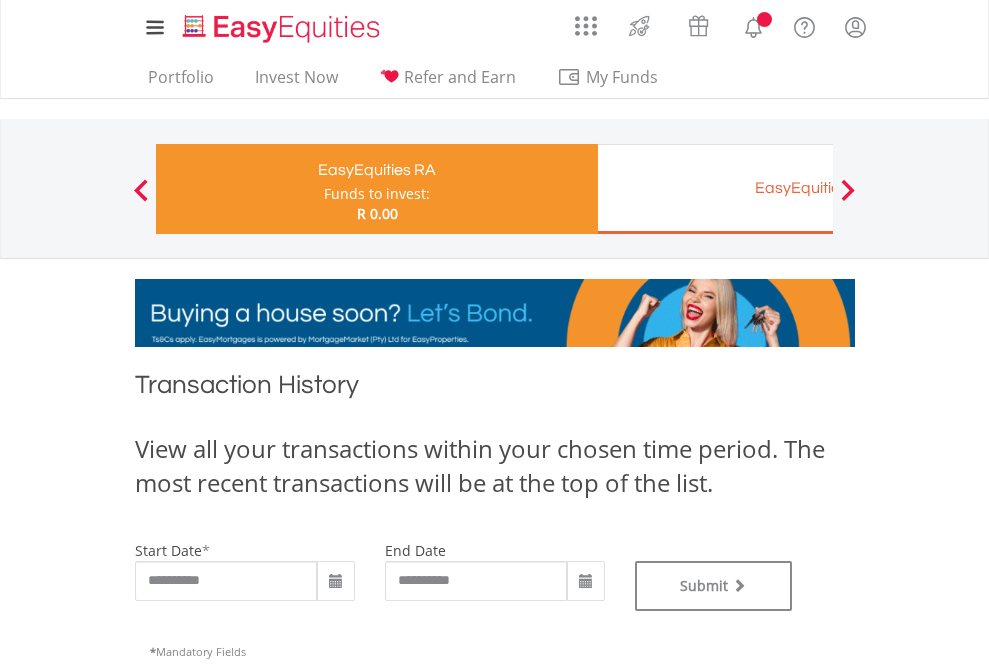 type on "**********" 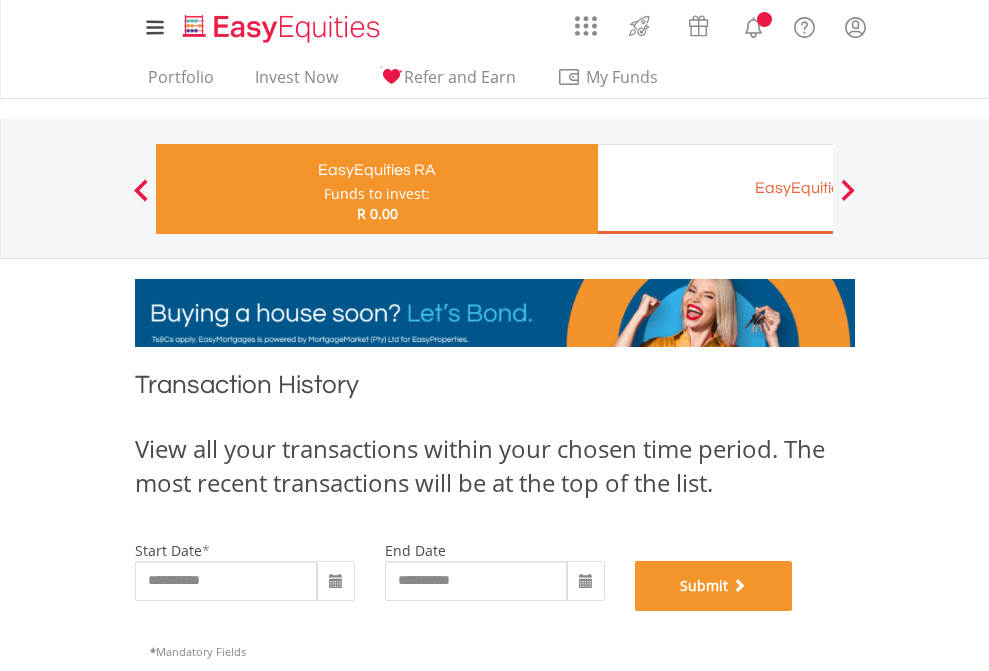 click on "Submit" at bounding box center (714, 586) 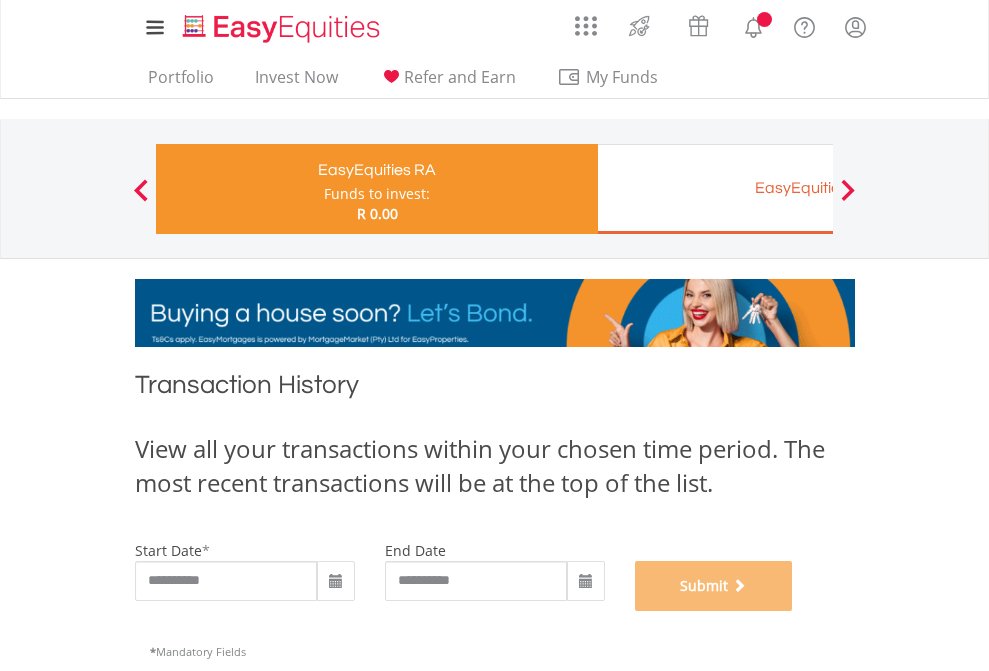 scroll, scrollTop: 811, scrollLeft: 0, axis: vertical 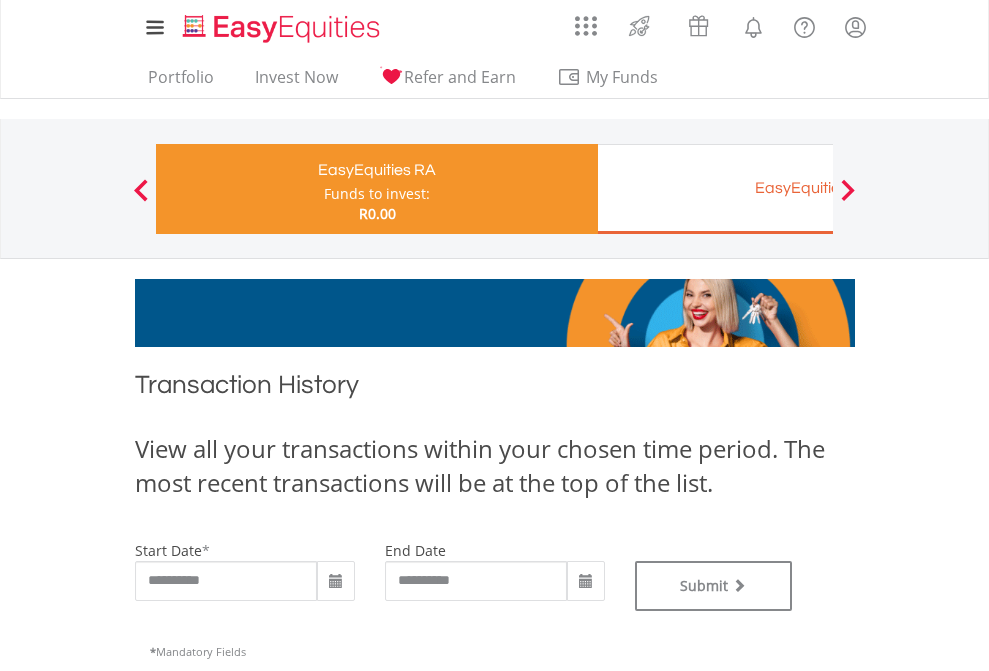 click on "EasyEquities EUR" at bounding box center [818, 188] 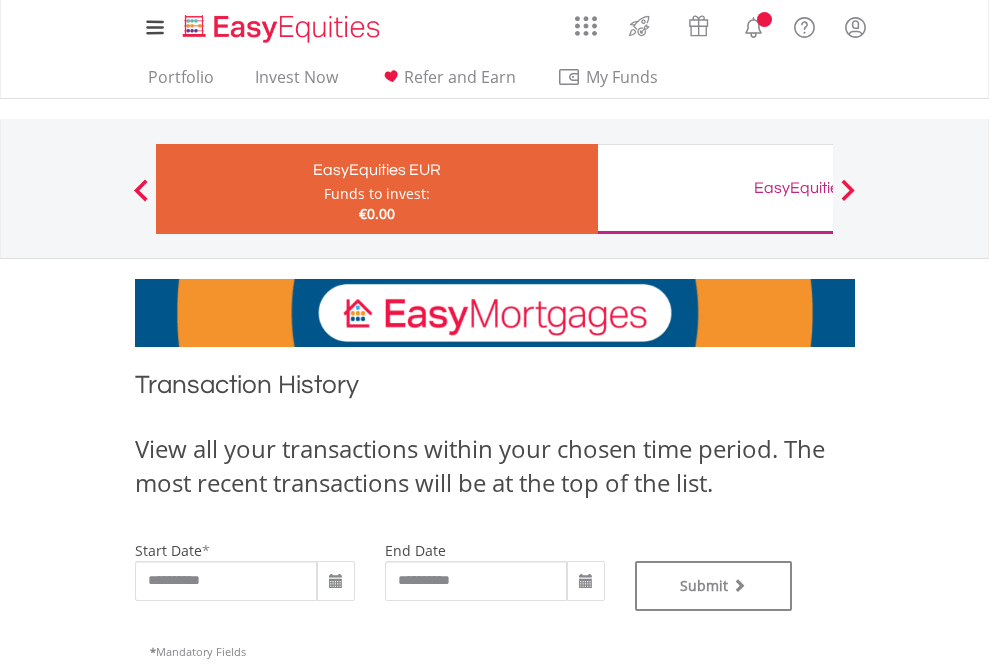 scroll, scrollTop: 0, scrollLeft: 0, axis: both 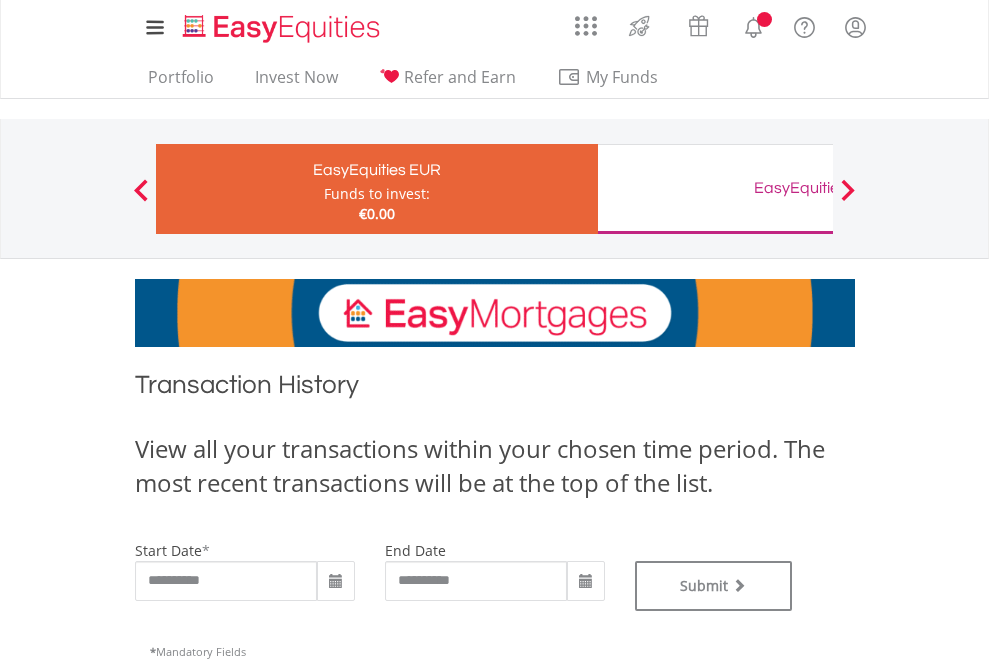 type on "**********" 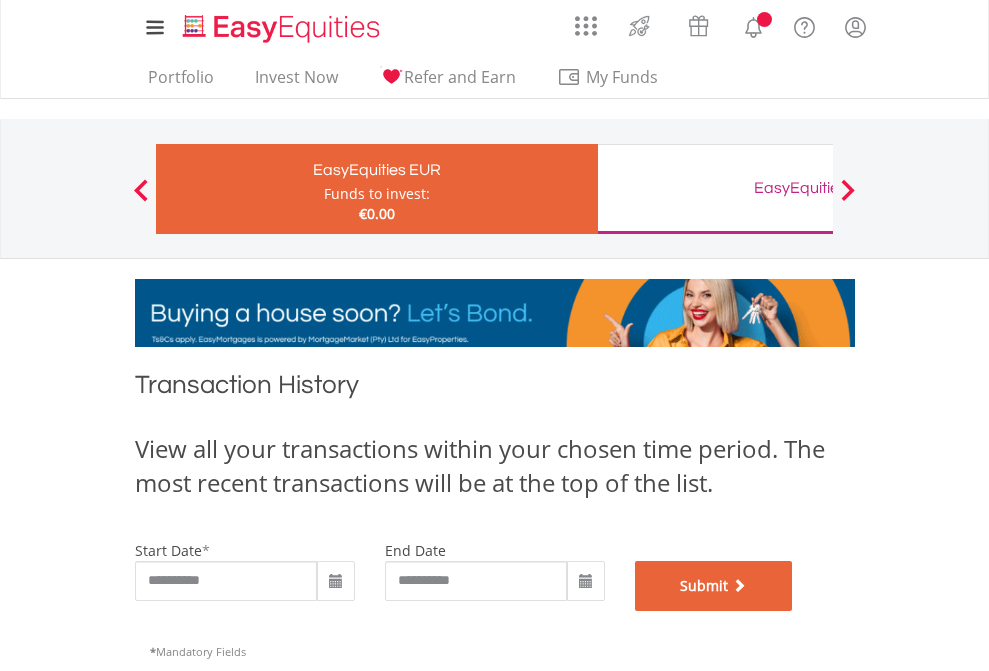 click on "Submit" at bounding box center (714, 586) 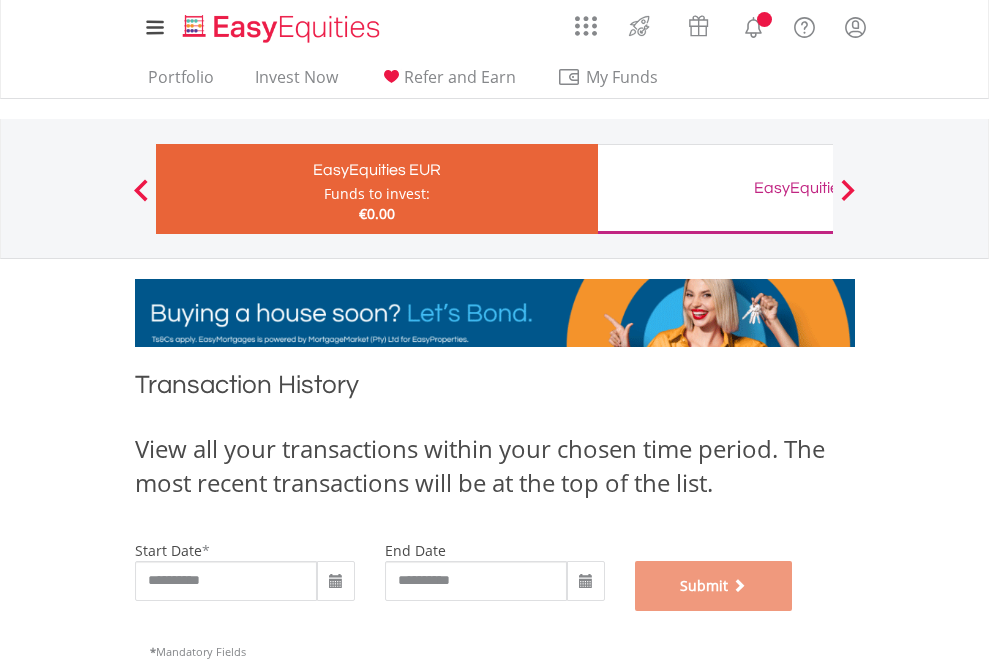 scroll, scrollTop: 811, scrollLeft: 0, axis: vertical 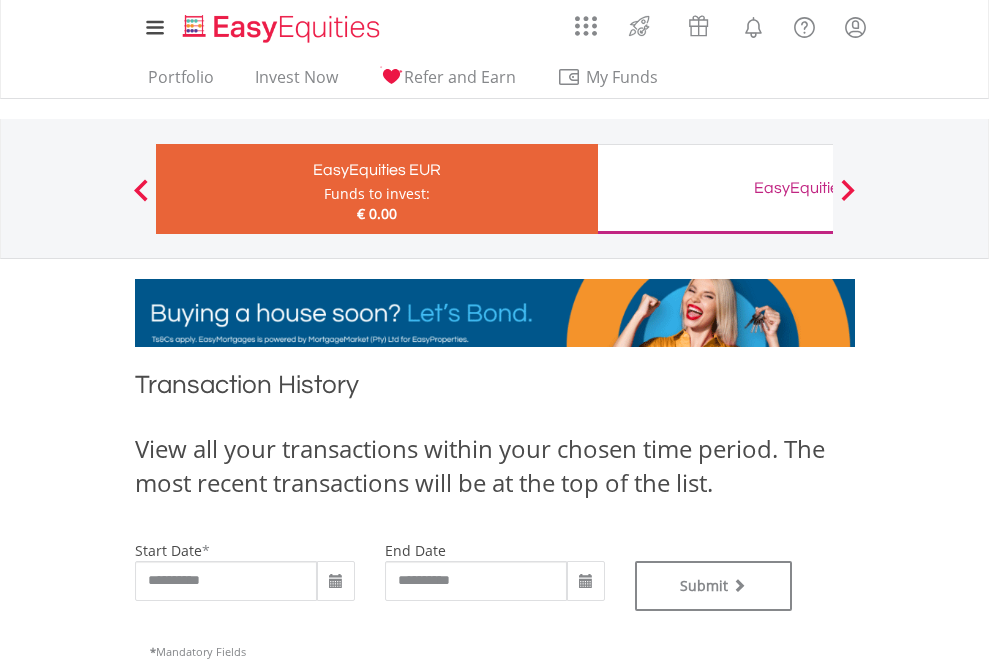 click on "EasyEquities GBP" at bounding box center (818, 188) 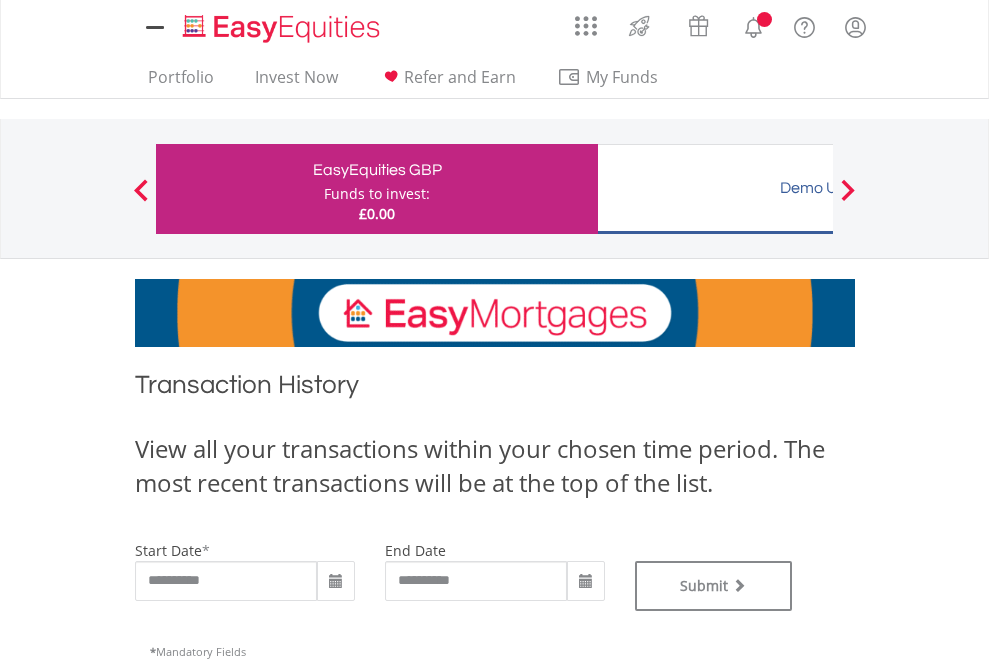 scroll, scrollTop: 0, scrollLeft: 0, axis: both 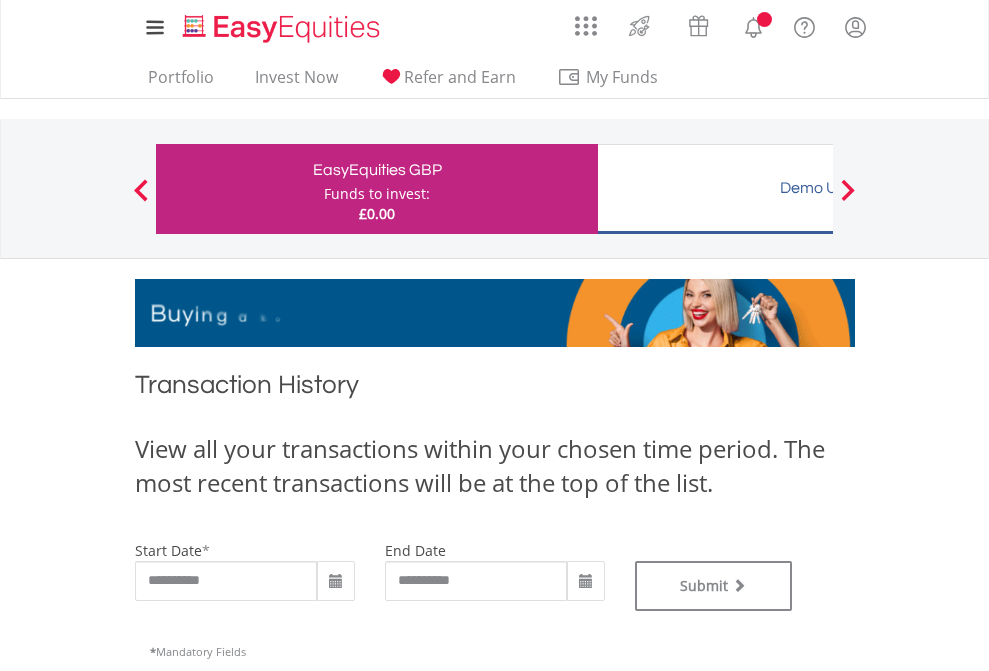 type on "**********" 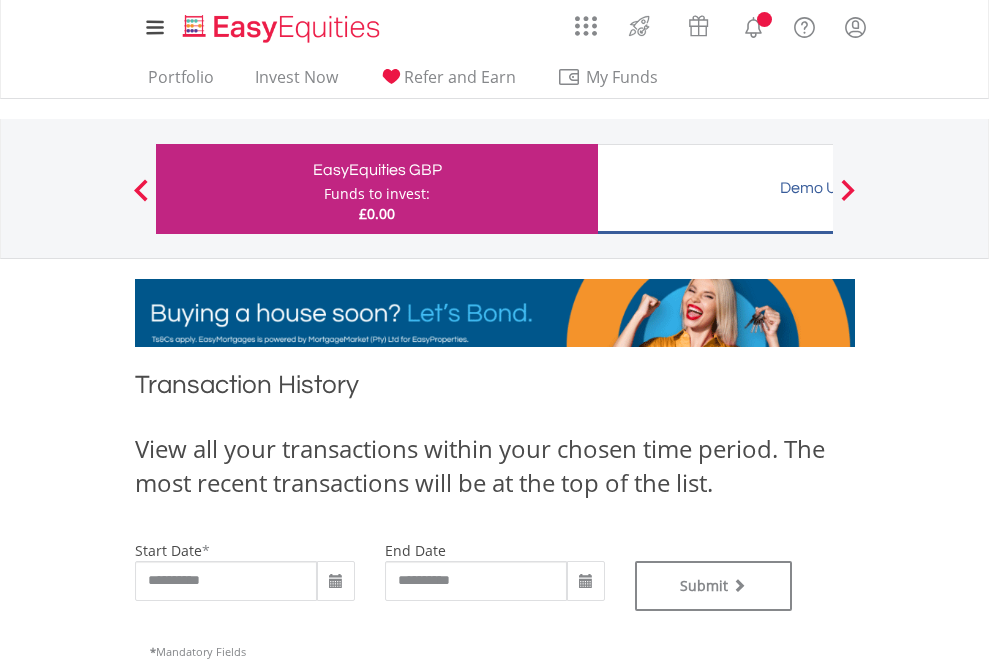 type on "**********" 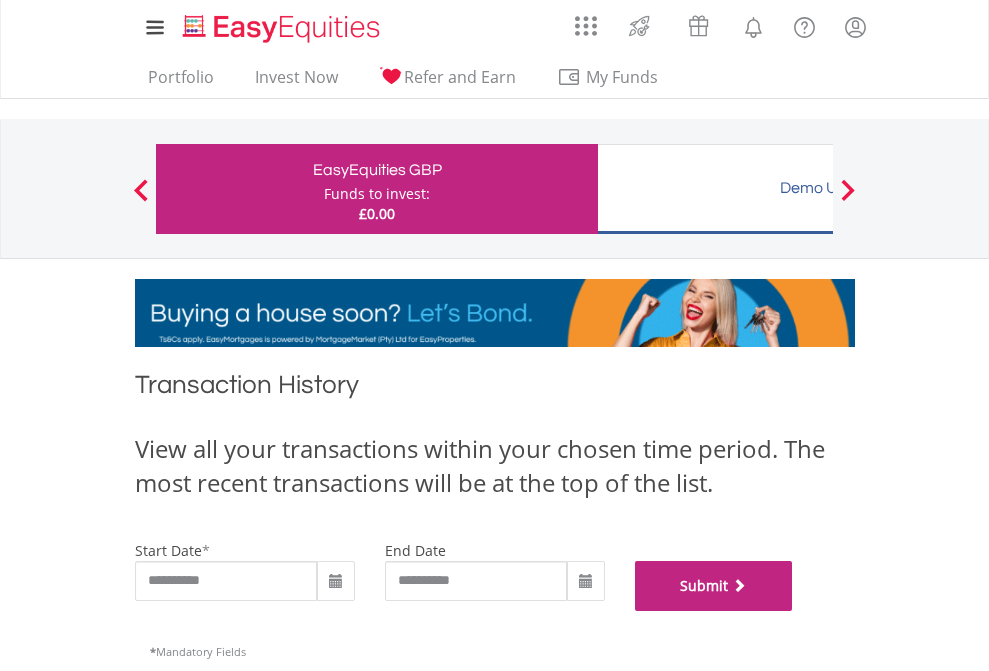 click on "Submit" at bounding box center [714, 586] 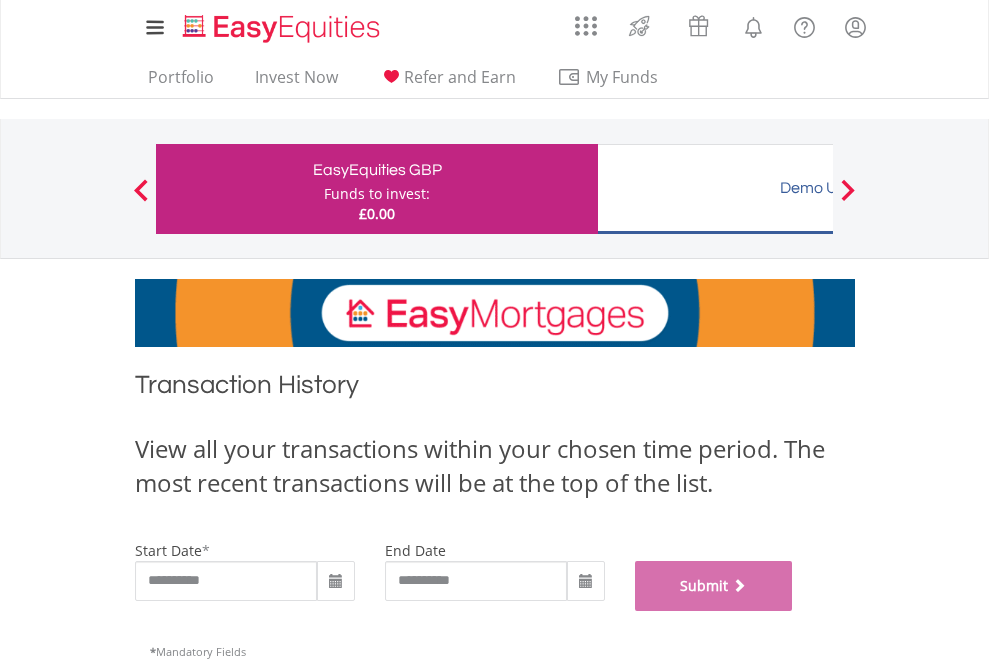 scroll, scrollTop: 811, scrollLeft: 0, axis: vertical 